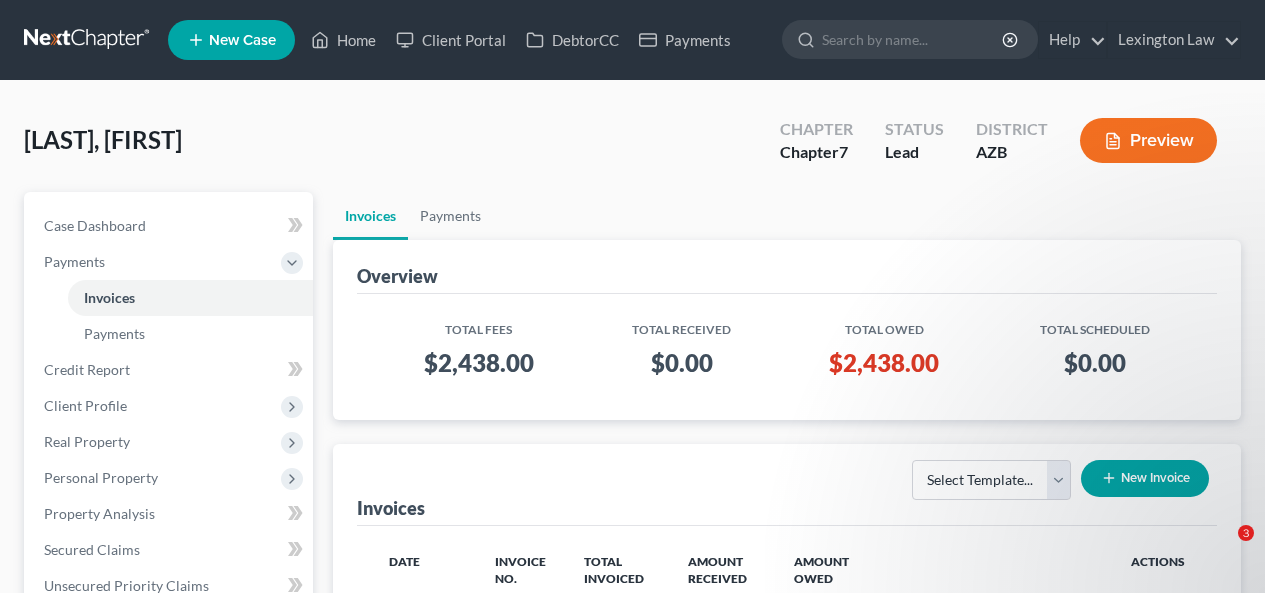scroll, scrollTop: 226, scrollLeft: 0, axis: vertical 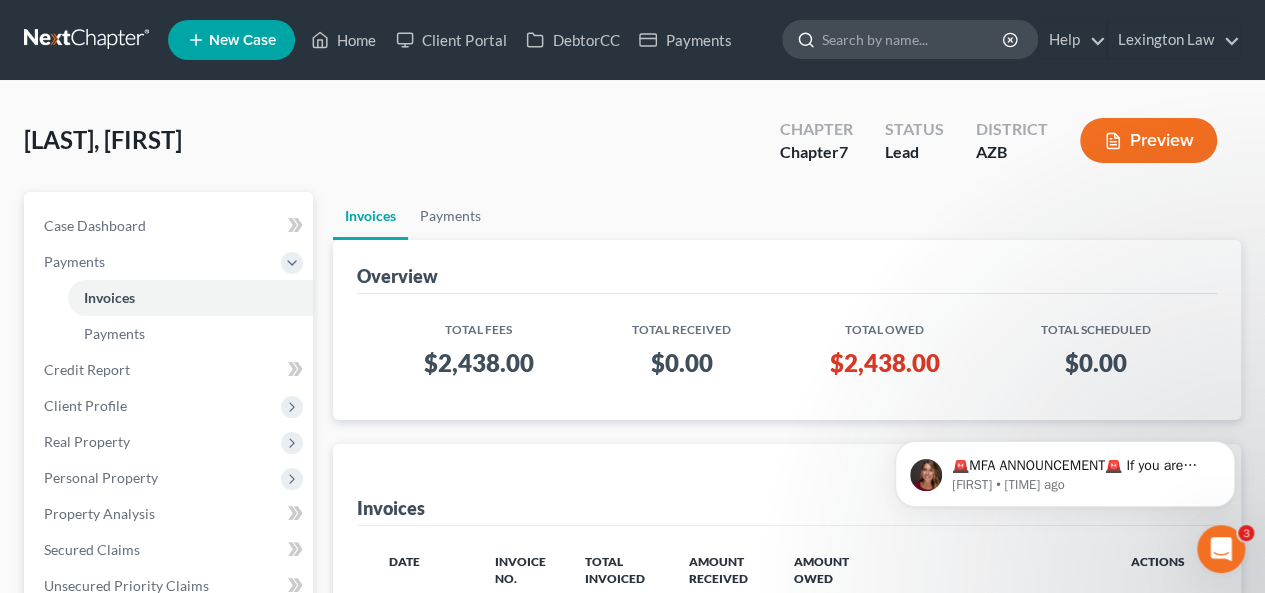 click at bounding box center (913, 39) 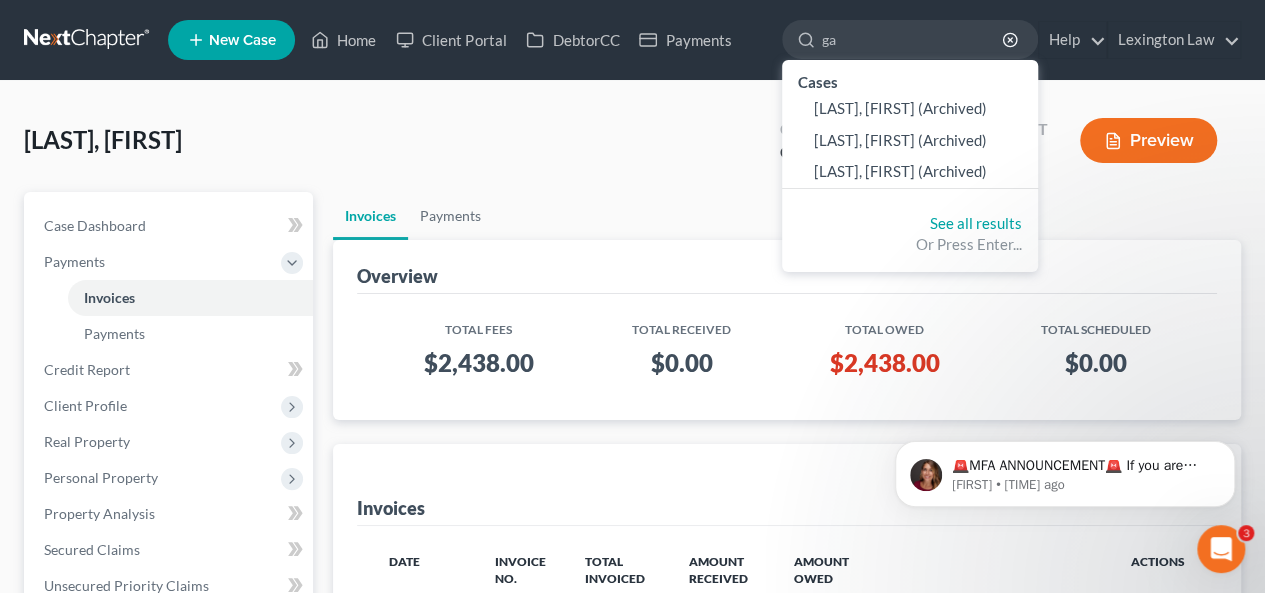 type on "g" 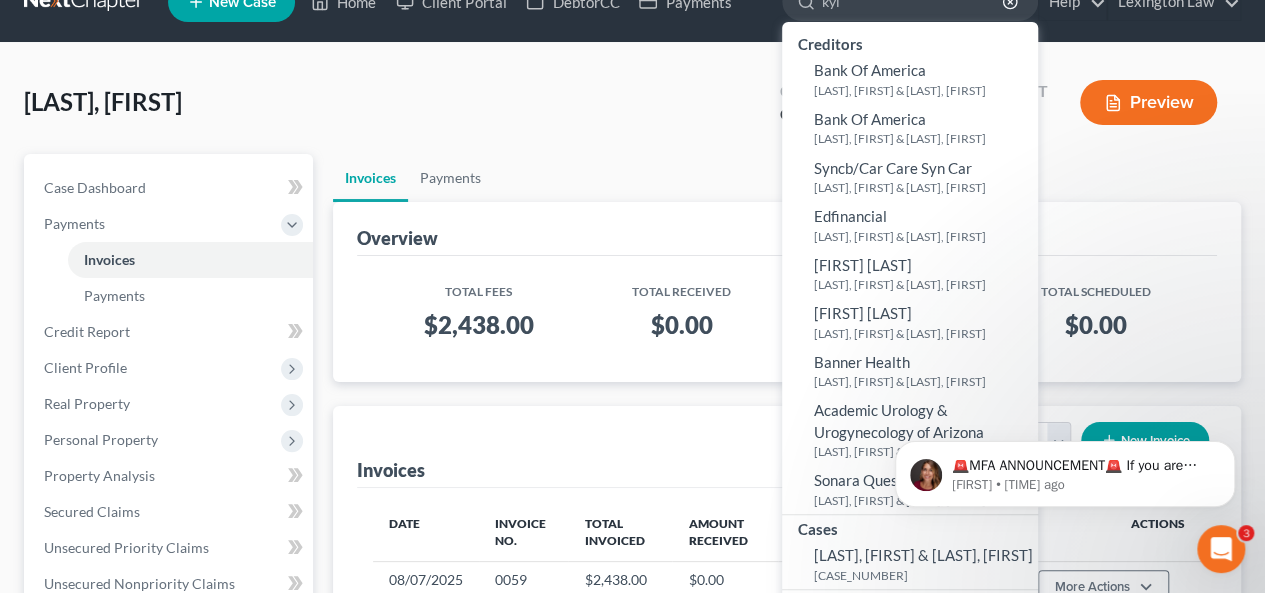 scroll, scrollTop: 0, scrollLeft: 0, axis: both 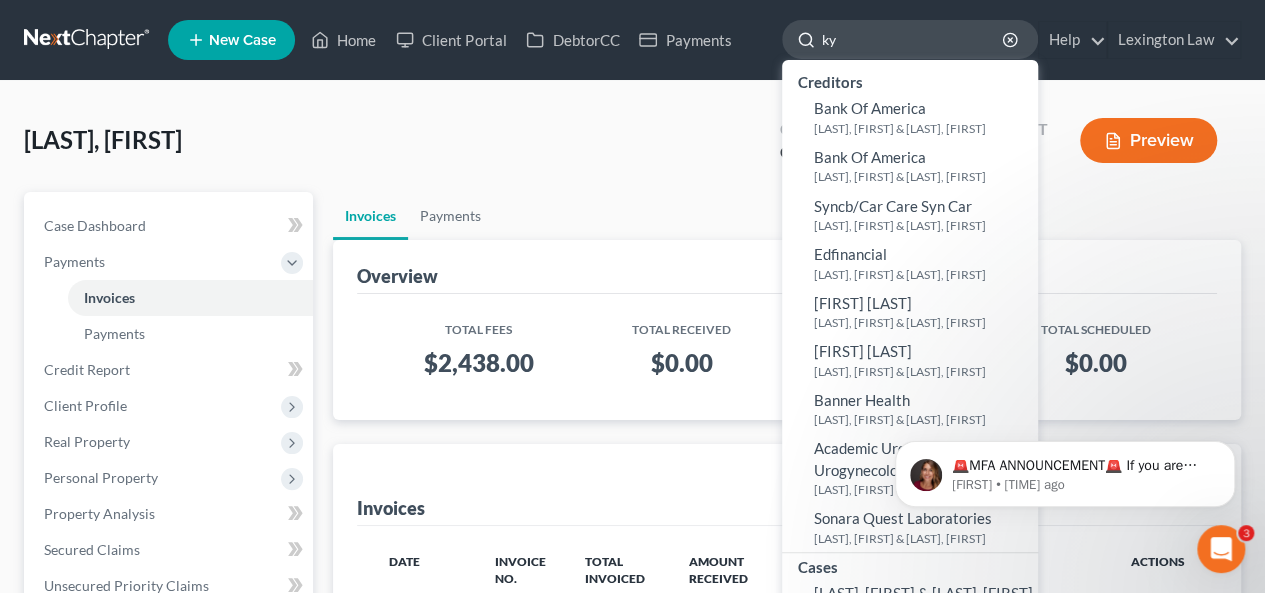 type on "k" 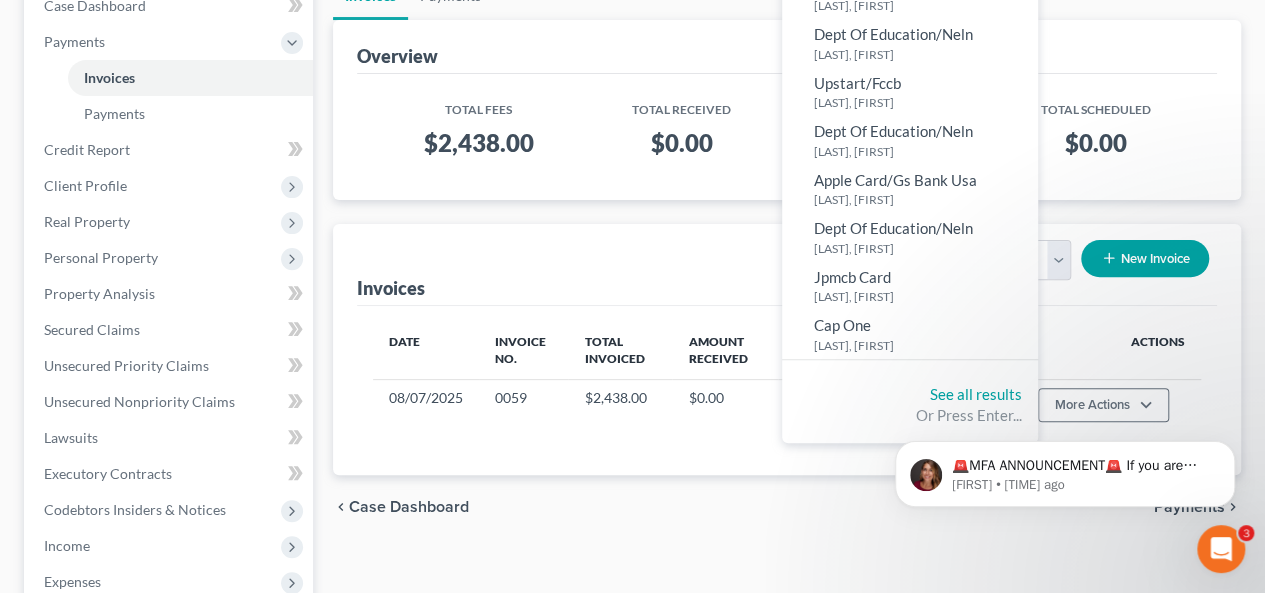 scroll, scrollTop: 225, scrollLeft: 0, axis: vertical 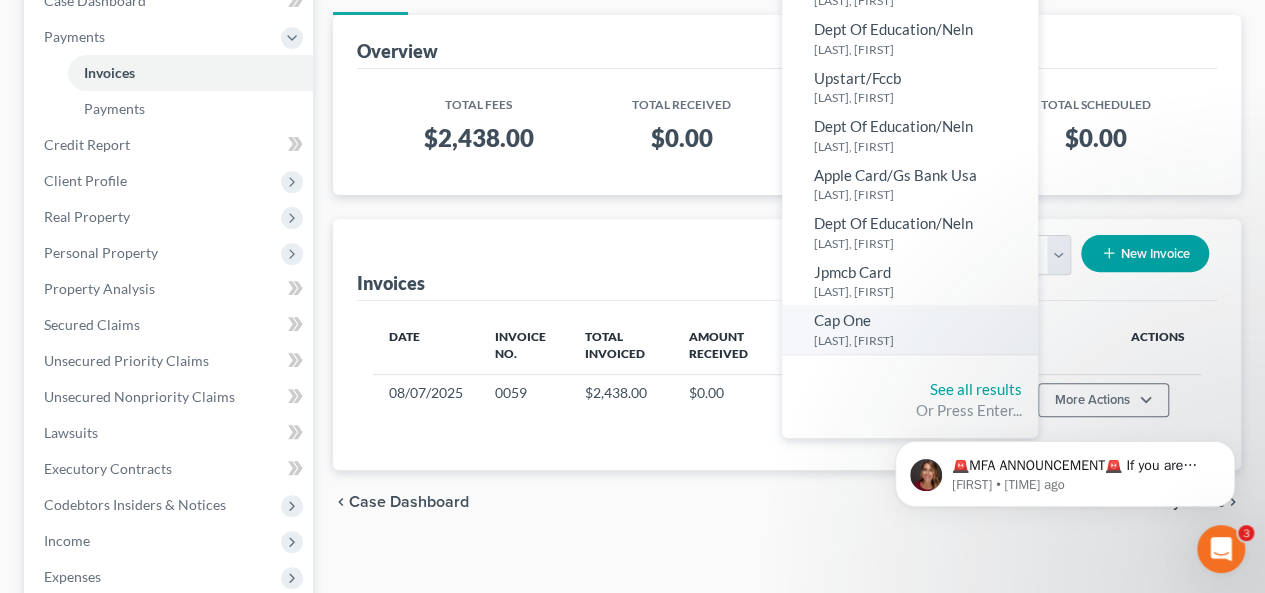 type on "self" 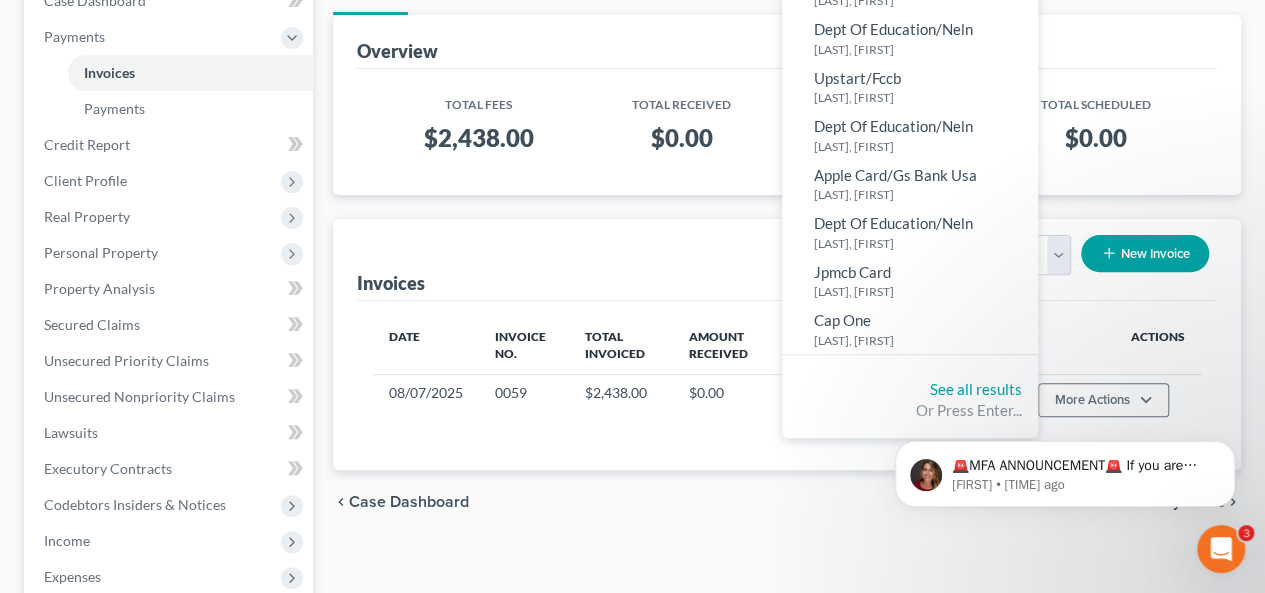 type 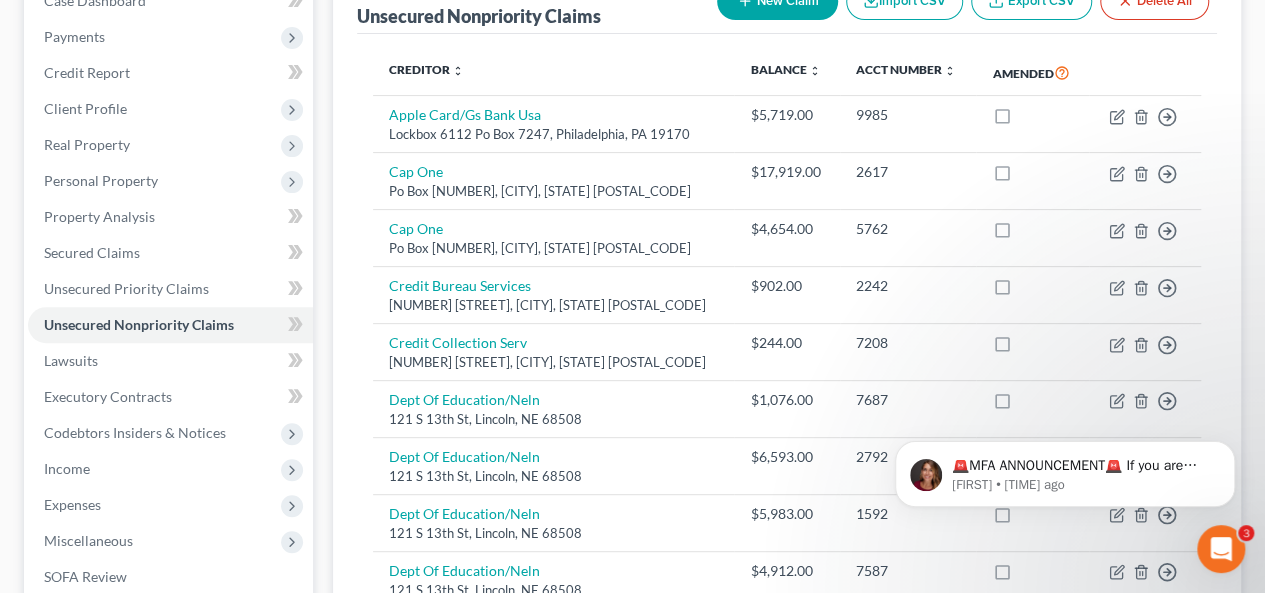 scroll, scrollTop: 0, scrollLeft: 0, axis: both 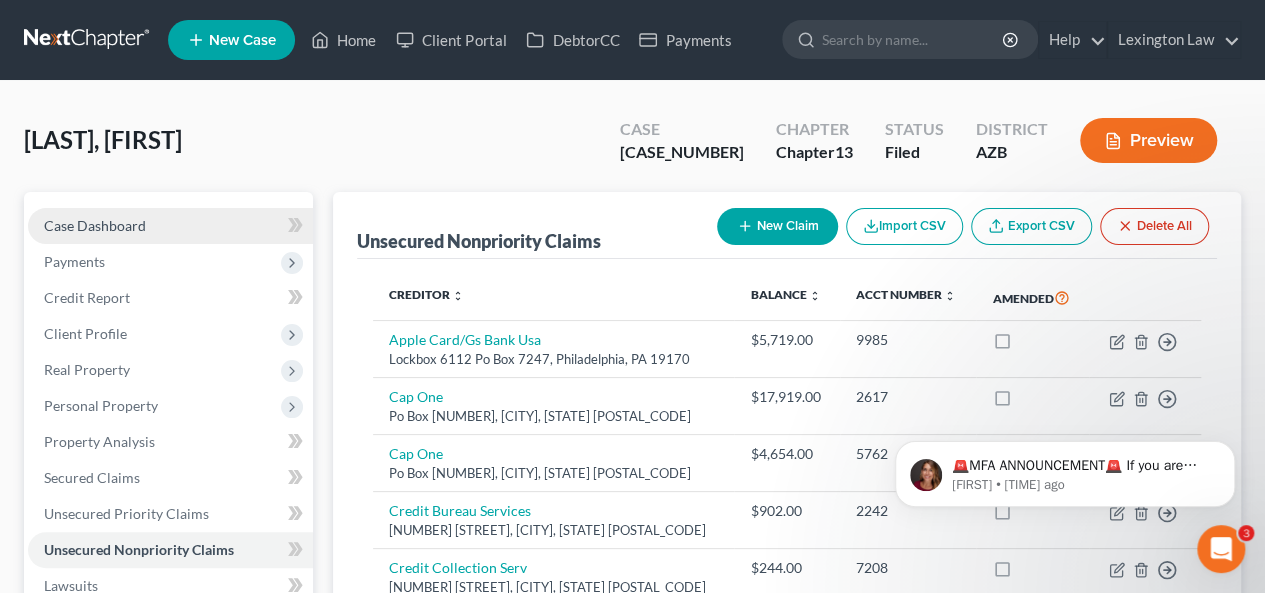 click on "Case Dashboard" at bounding box center (170, 226) 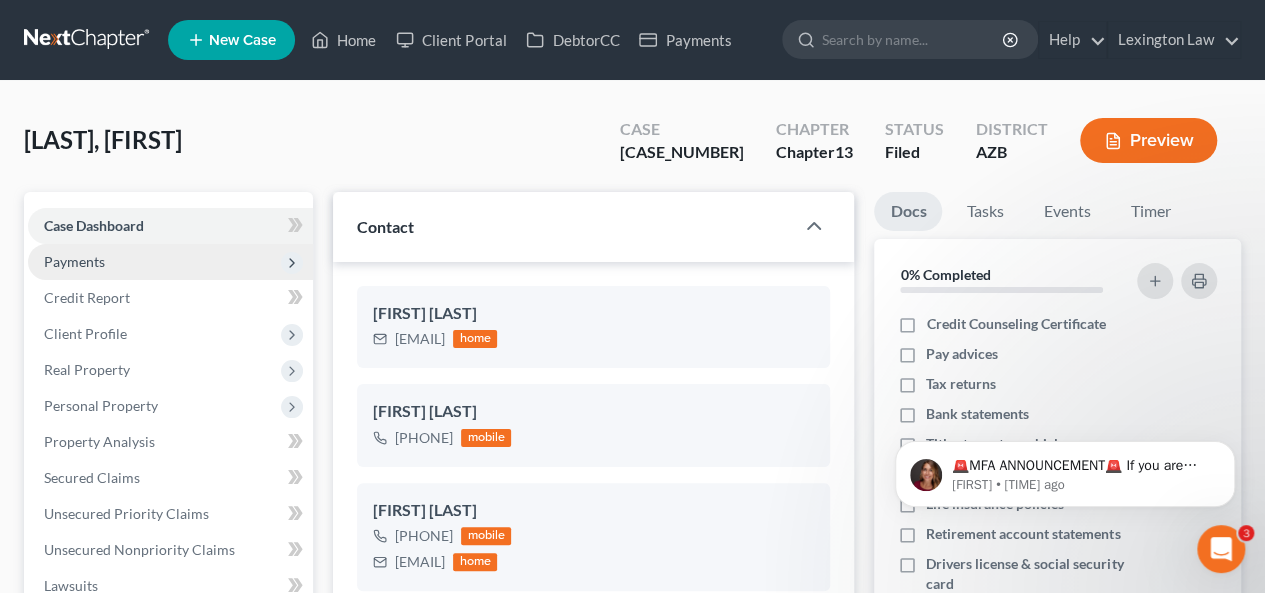 scroll, scrollTop: 1158, scrollLeft: 0, axis: vertical 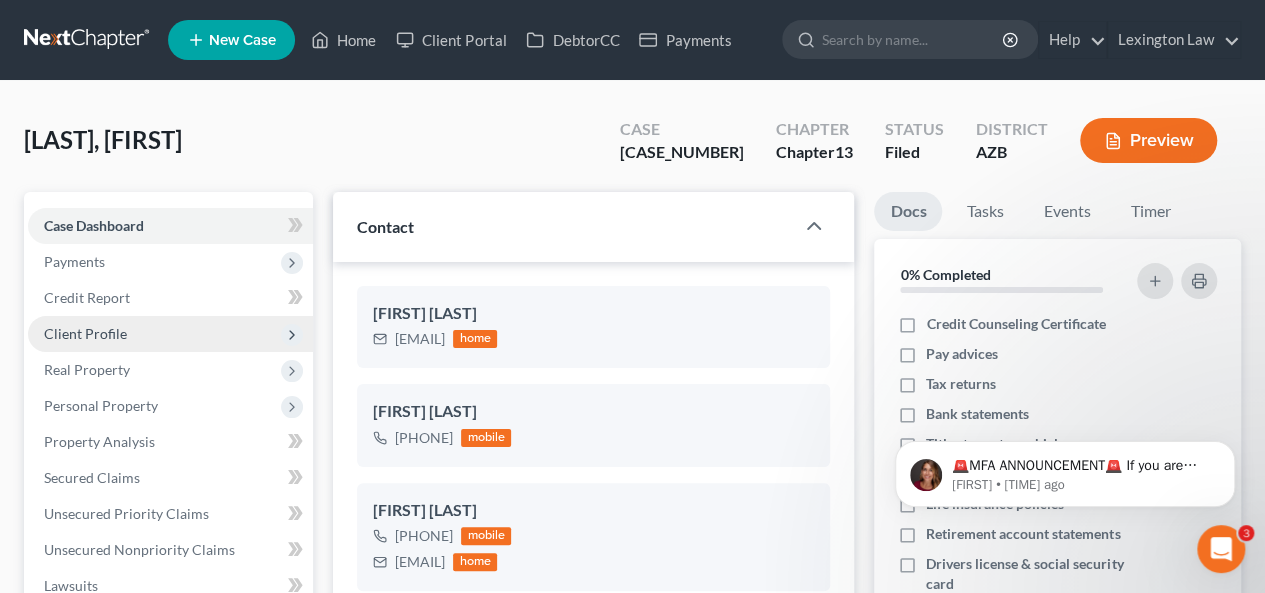 click on "Client Profile" at bounding box center [170, 334] 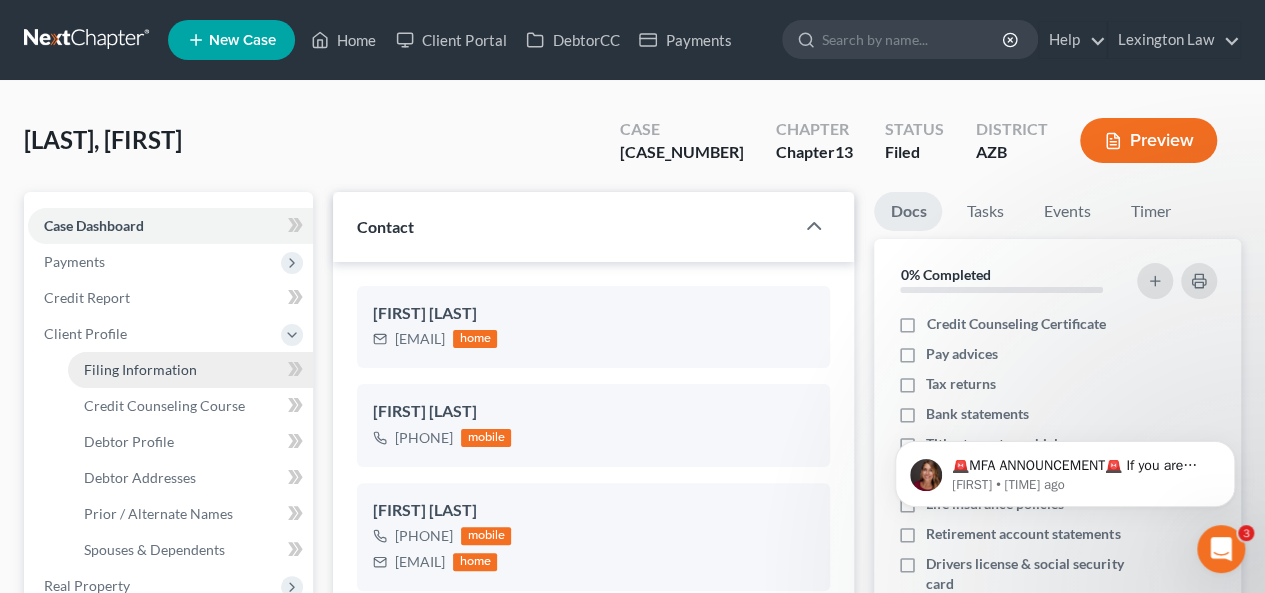 click on "Filing Information" at bounding box center (140, 369) 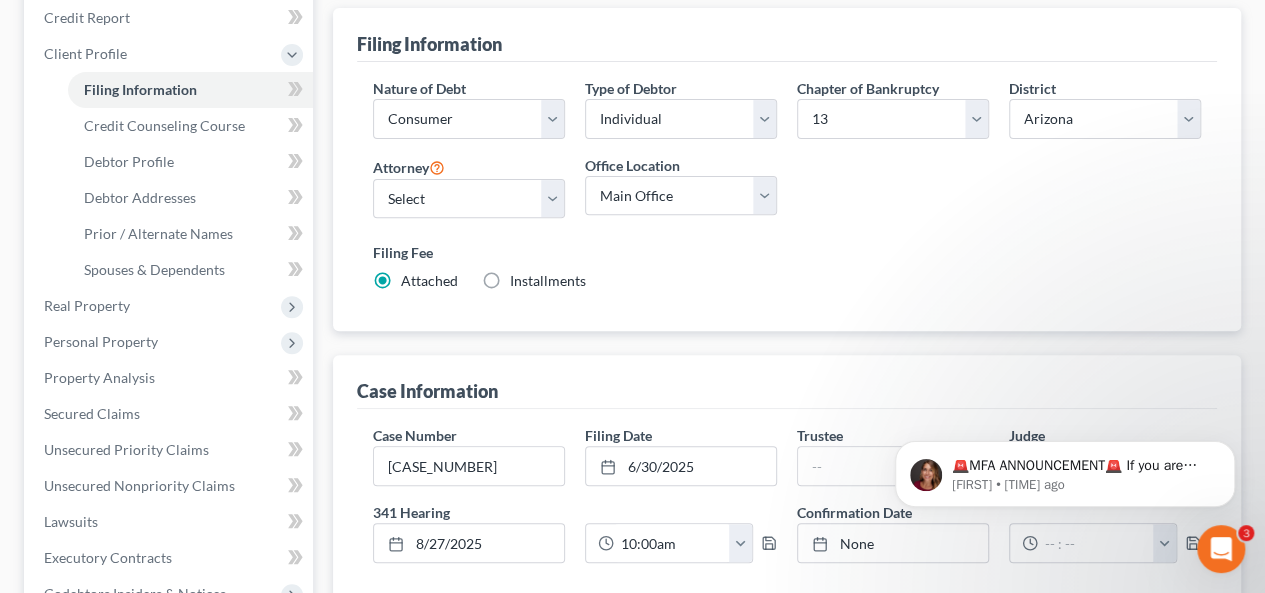scroll, scrollTop: 288, scrollLeft: 0, axis: vertical 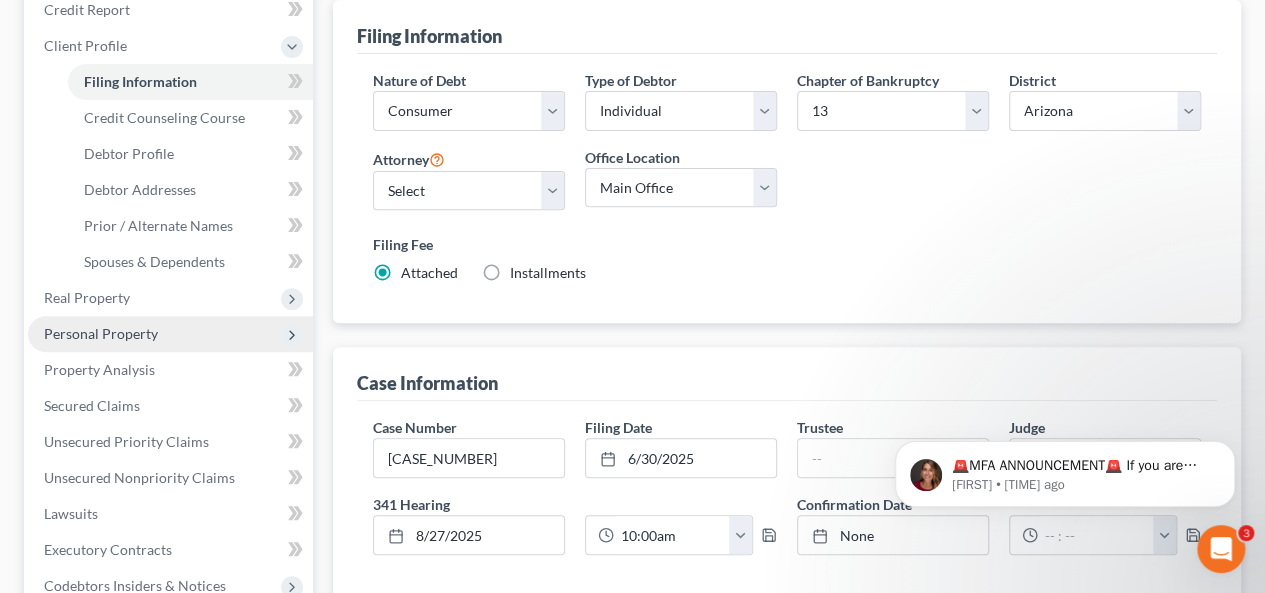 click on "Personal Property" at bounding box center (101, 333) 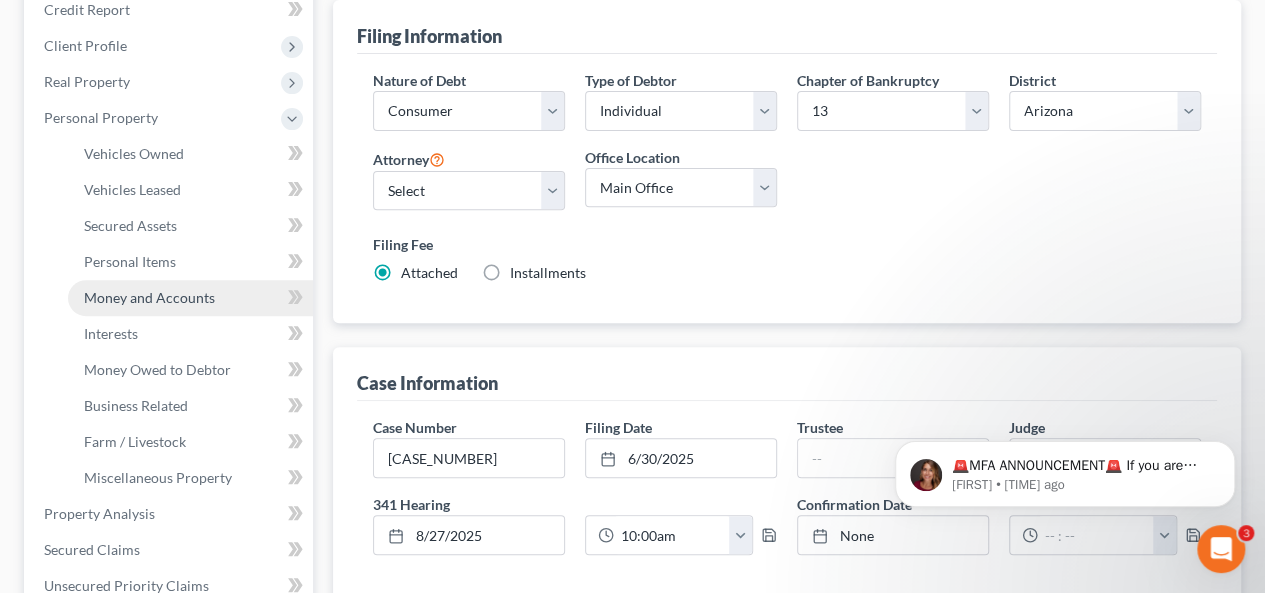 click on "Money and Accounts" at bounding box center [190, 298] 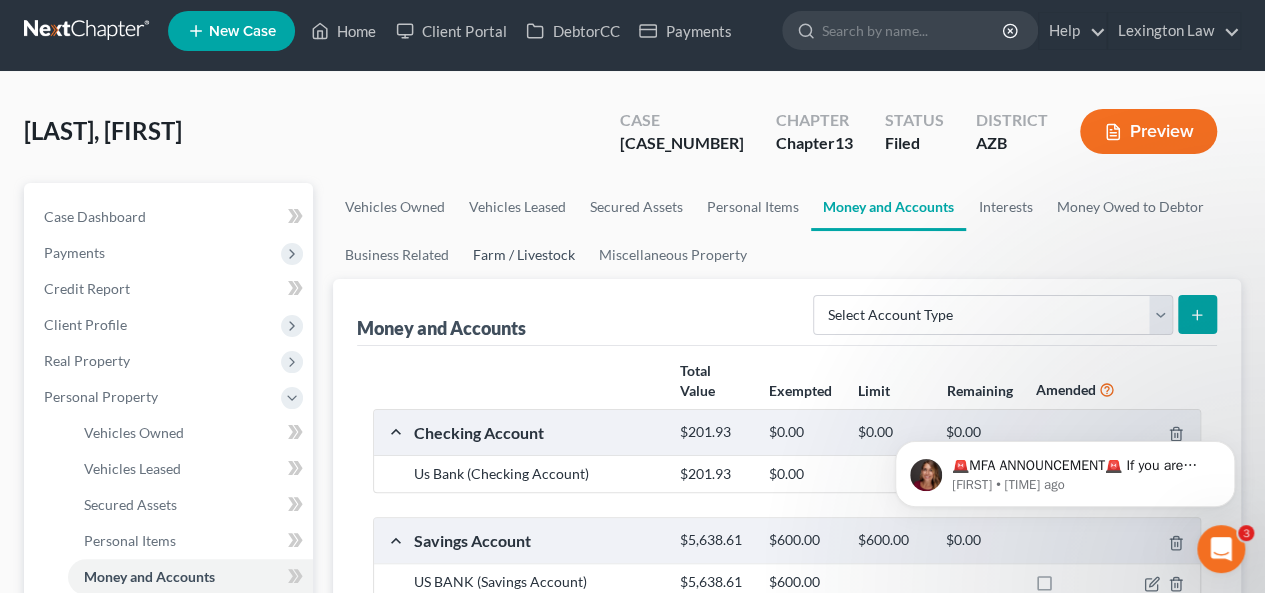 scroll, scrollTop: 0, scrollLeft: 0, axis: both 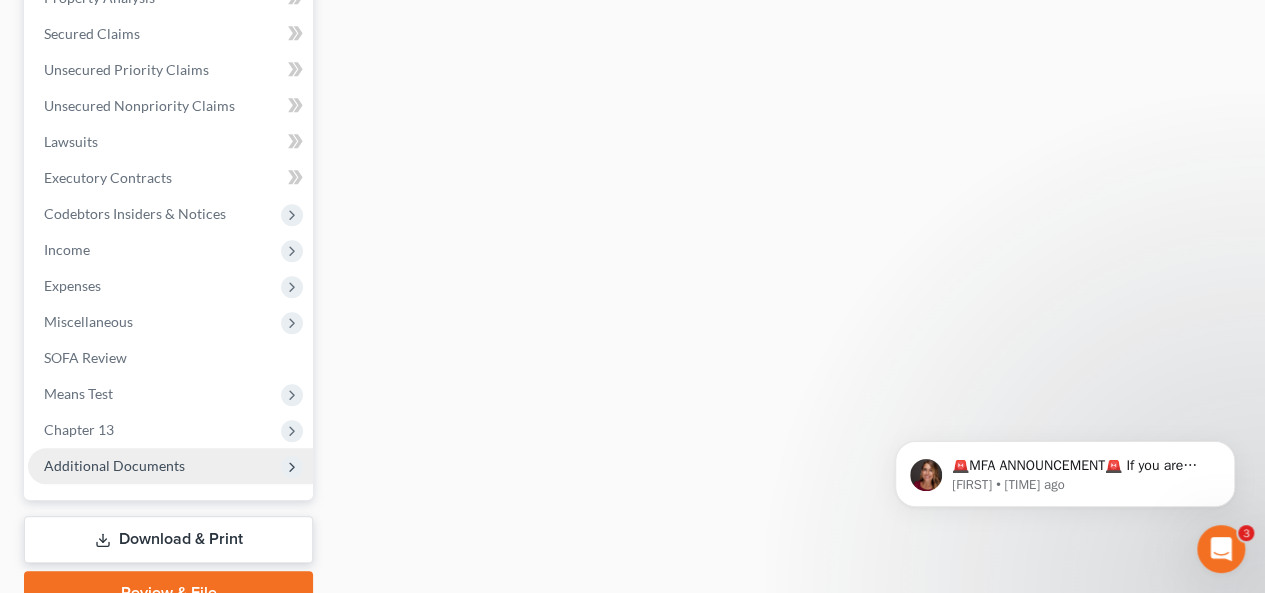 click on "Additional Documents" at bounding box center [170, 466] 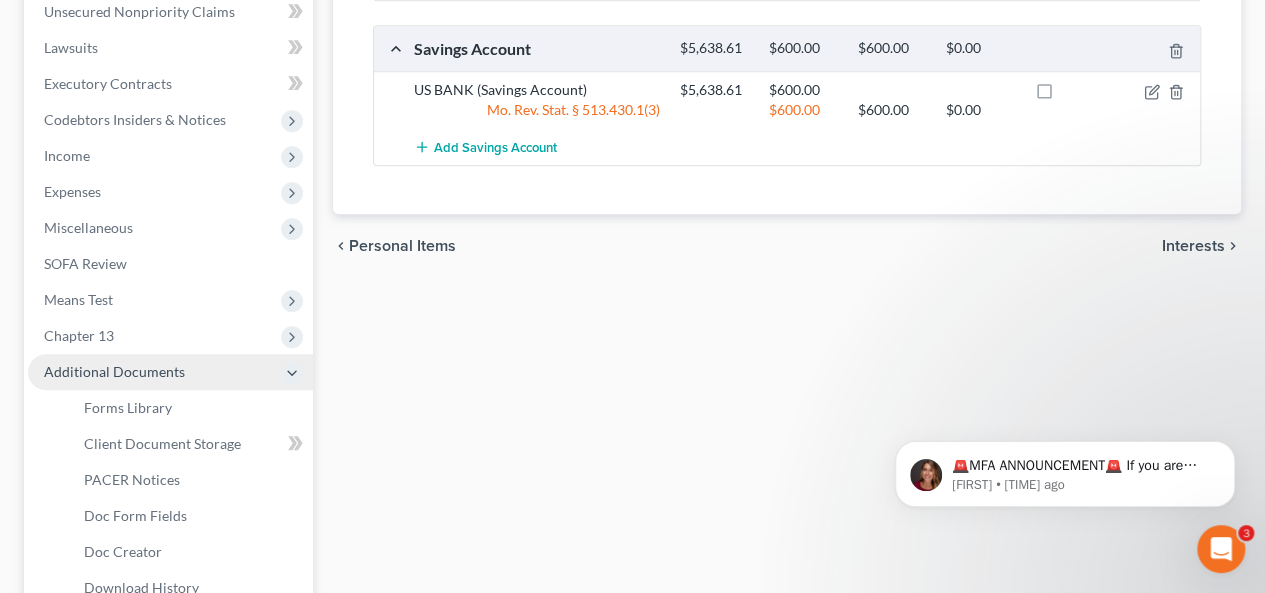 scroll, scrollTop: 444, scrollLeft: 0, axis: vertical 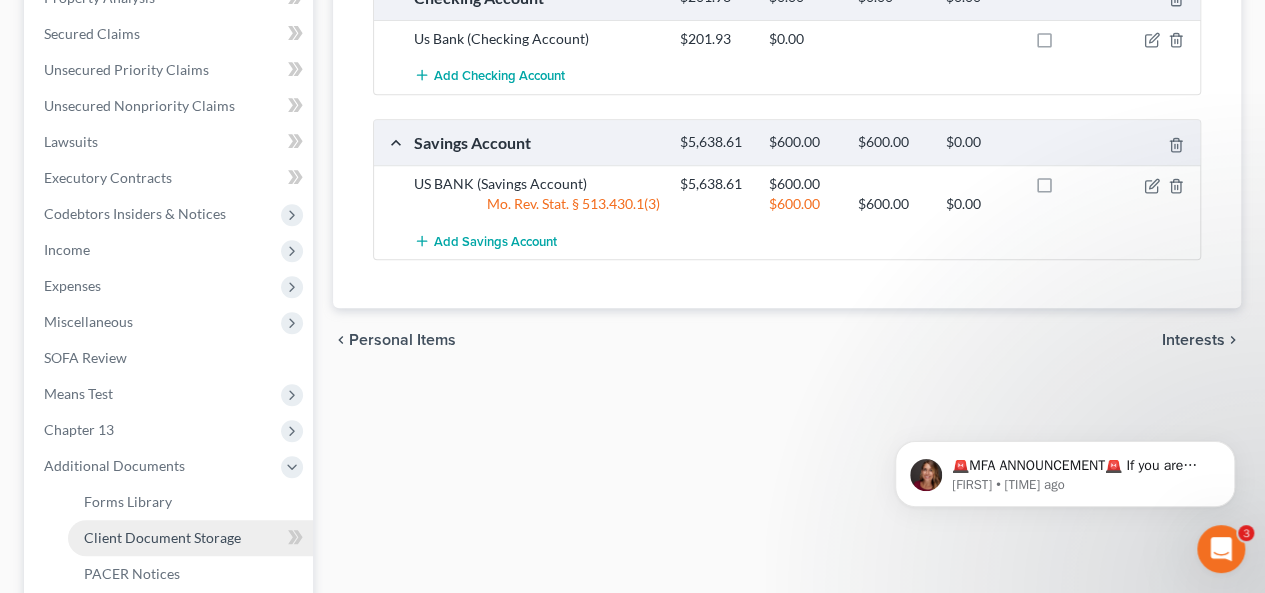 click on "Client Document Storage" at bounding box center [162, 537] 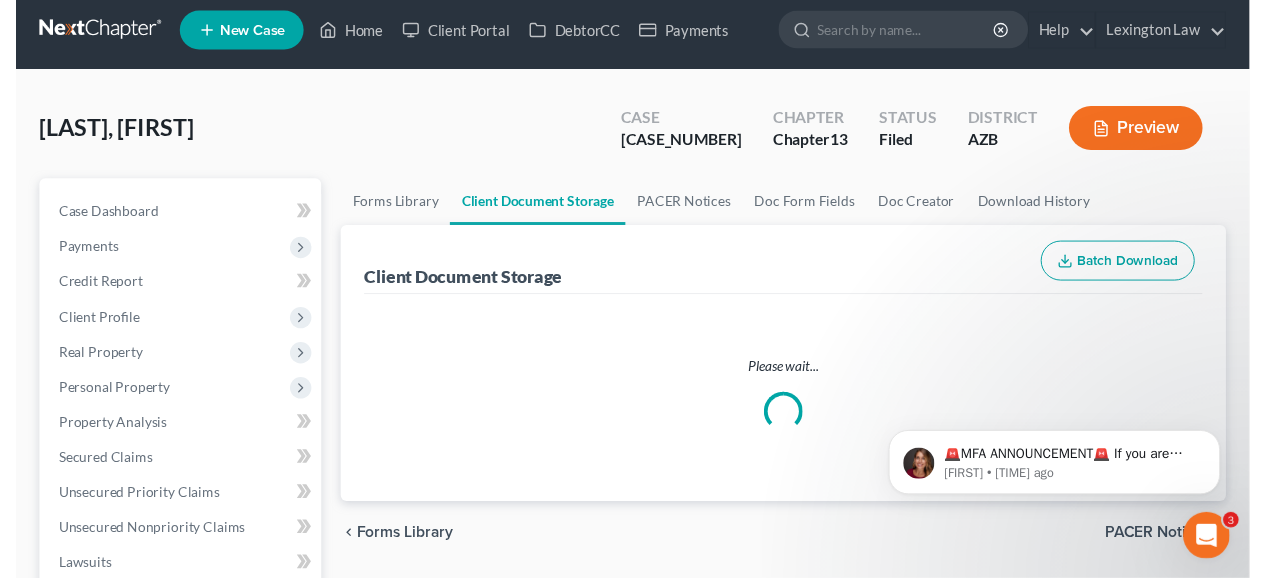 scroll, scrollTop: 0, scrollLeft: 0, axis: both 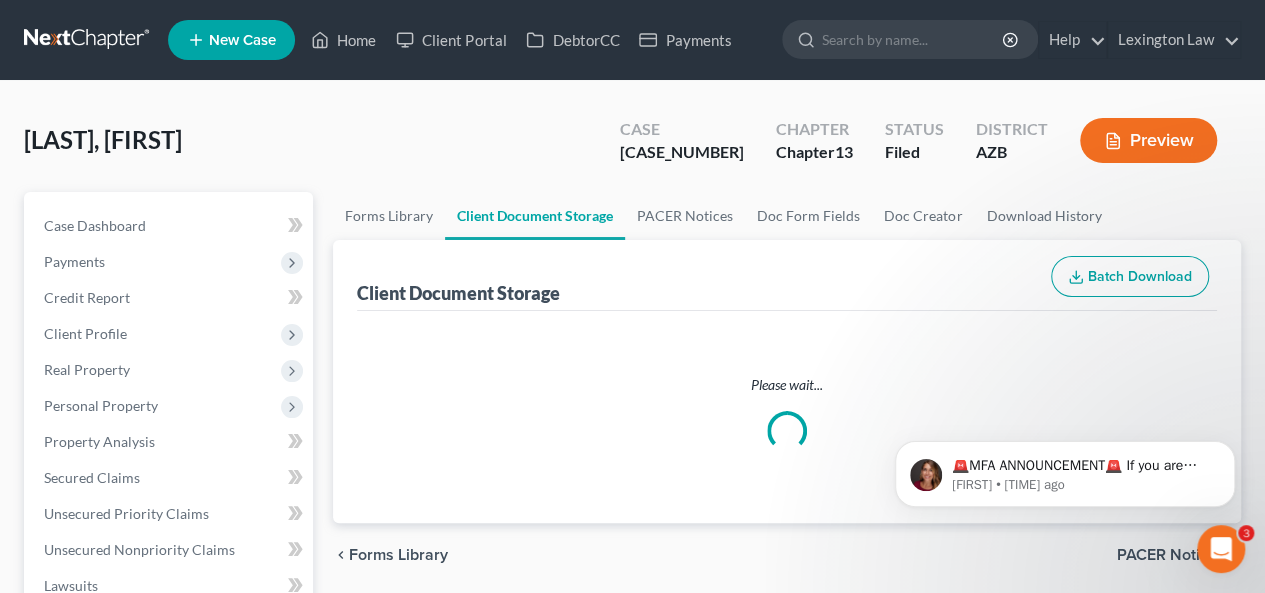 select on "14" 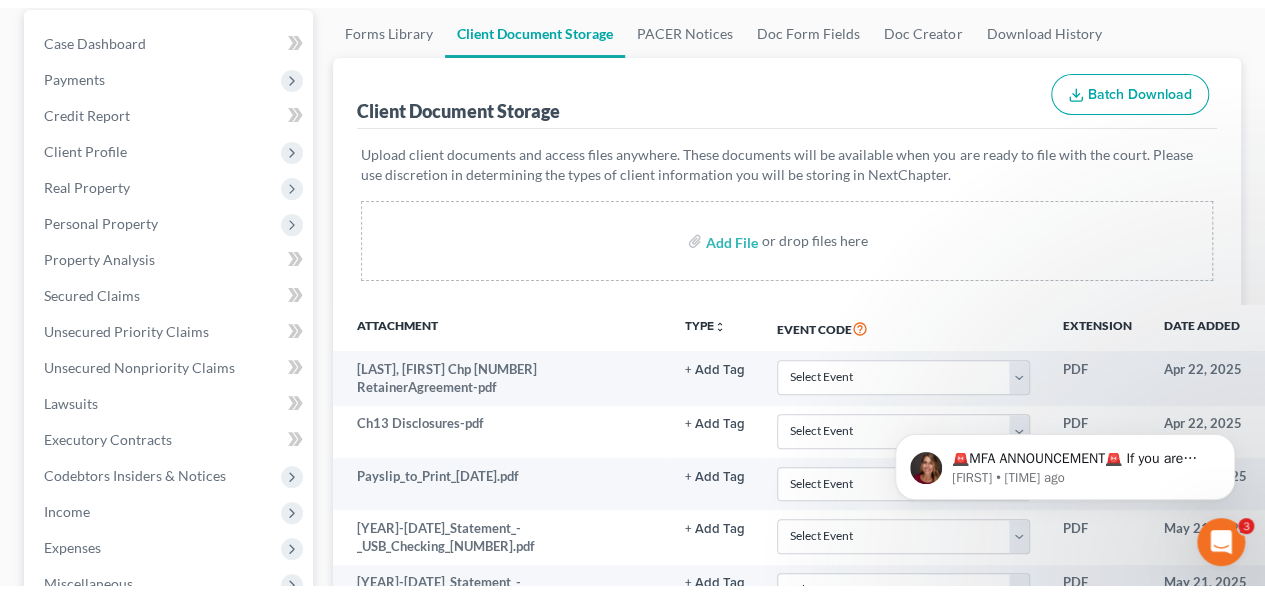 scroll, scrollTop: 0, scrollLeft: 0, axis: both 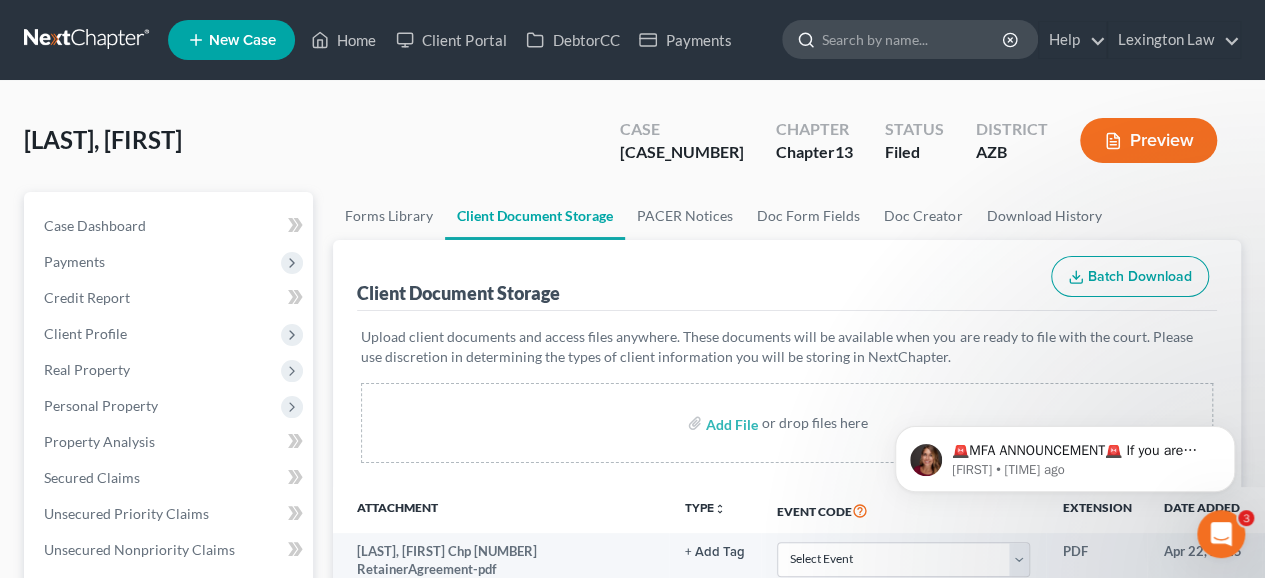 click at bounding box center (913, 39) 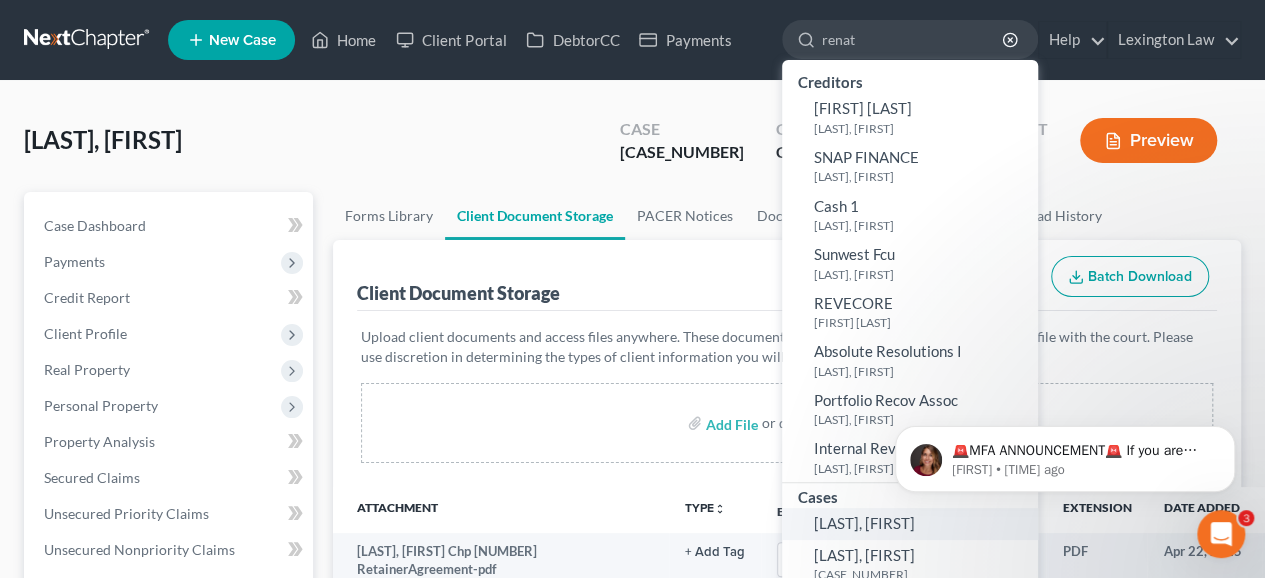 type on "renat" 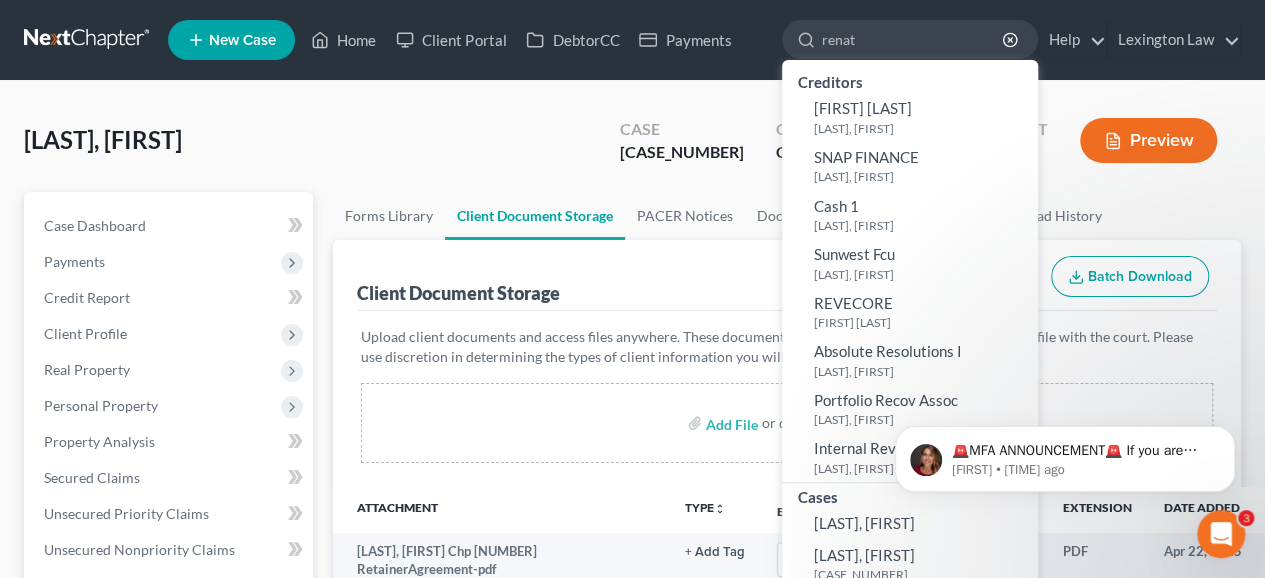 type 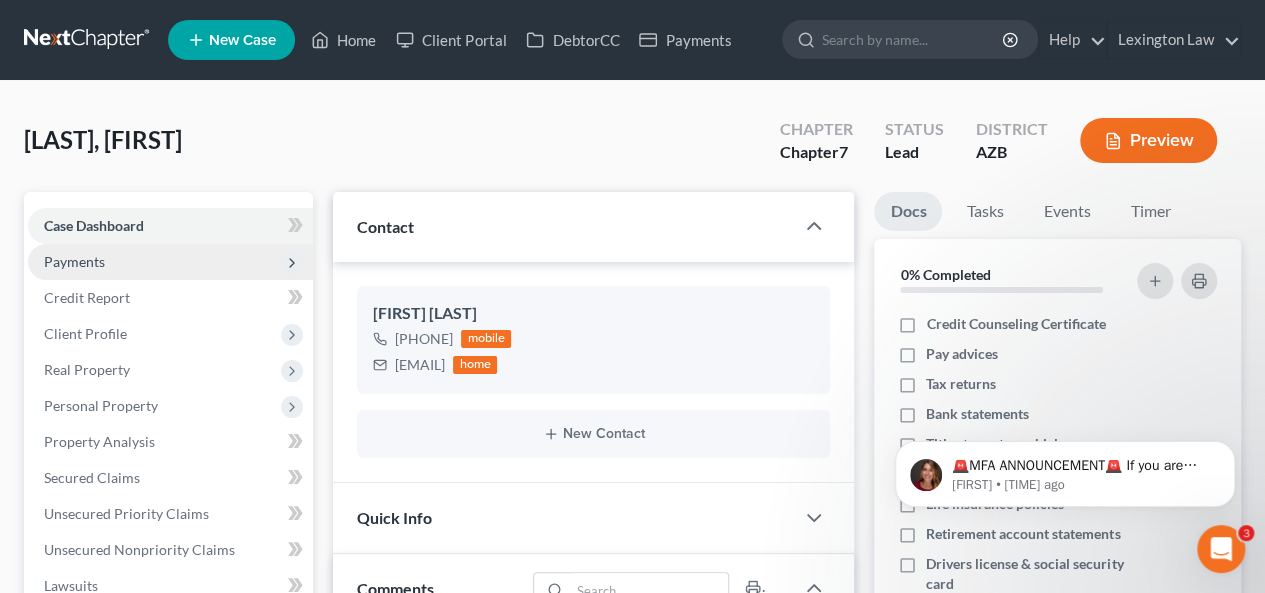 scroll, scrollTop: 165, scrollLeft: 0, axis: vertical 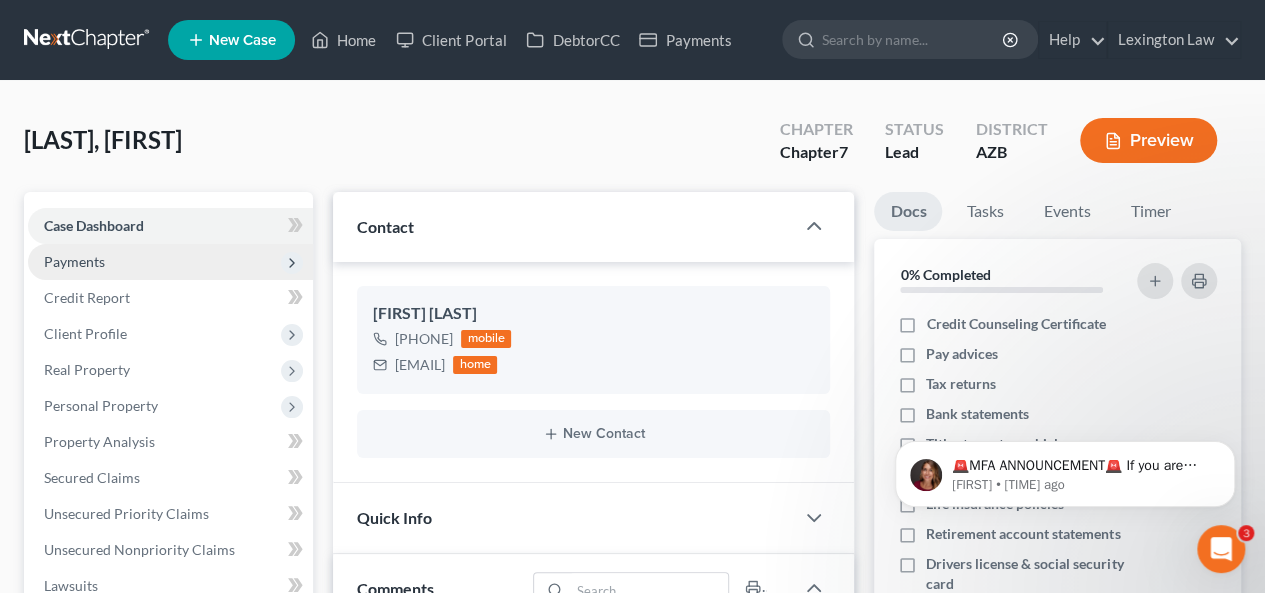 click on "Payments" at bounding box center [170, 262] 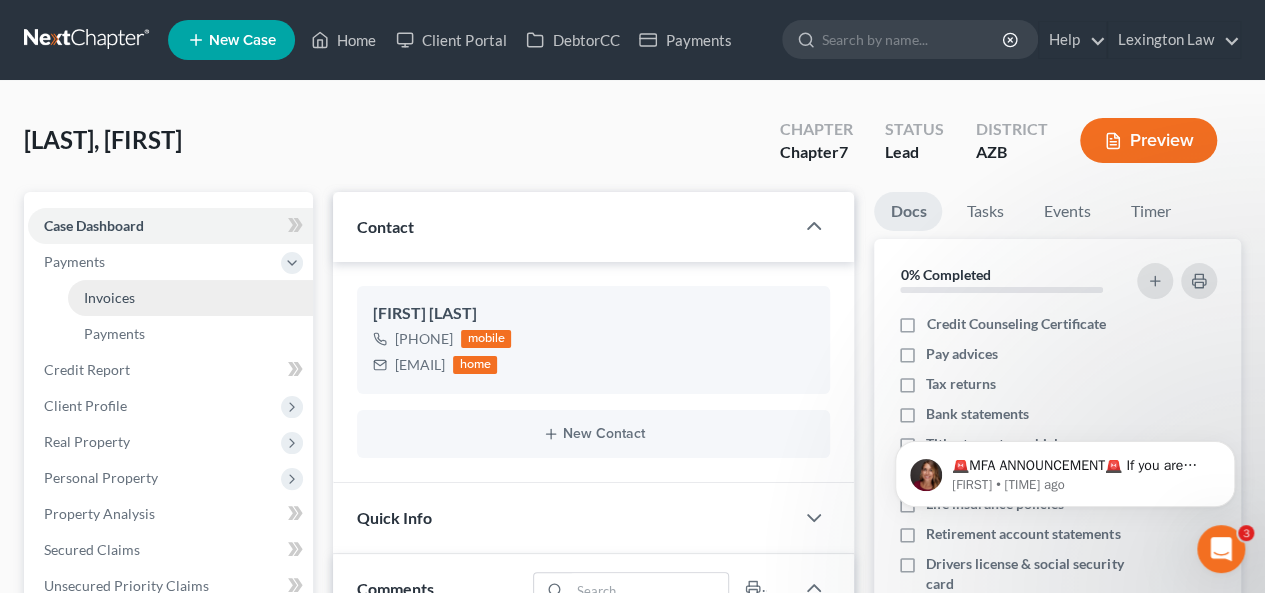 click on "Invoices" at bounding box center [109, 297] 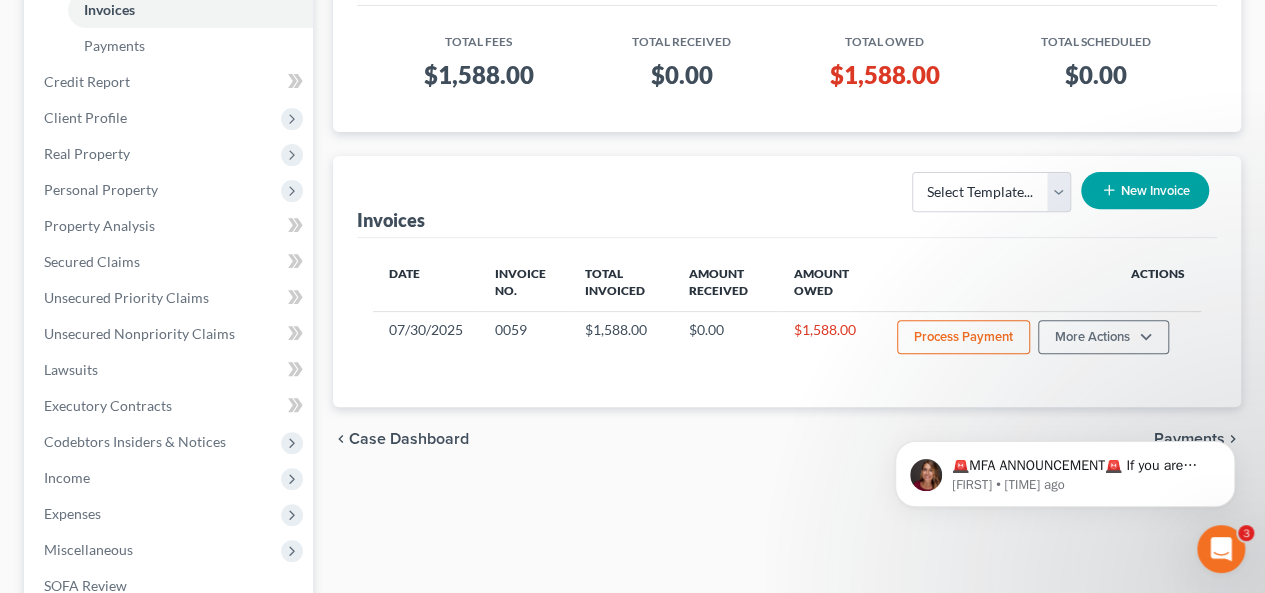 scroll, scrollTop: 295, scrollLeft: 0, axis: vertical 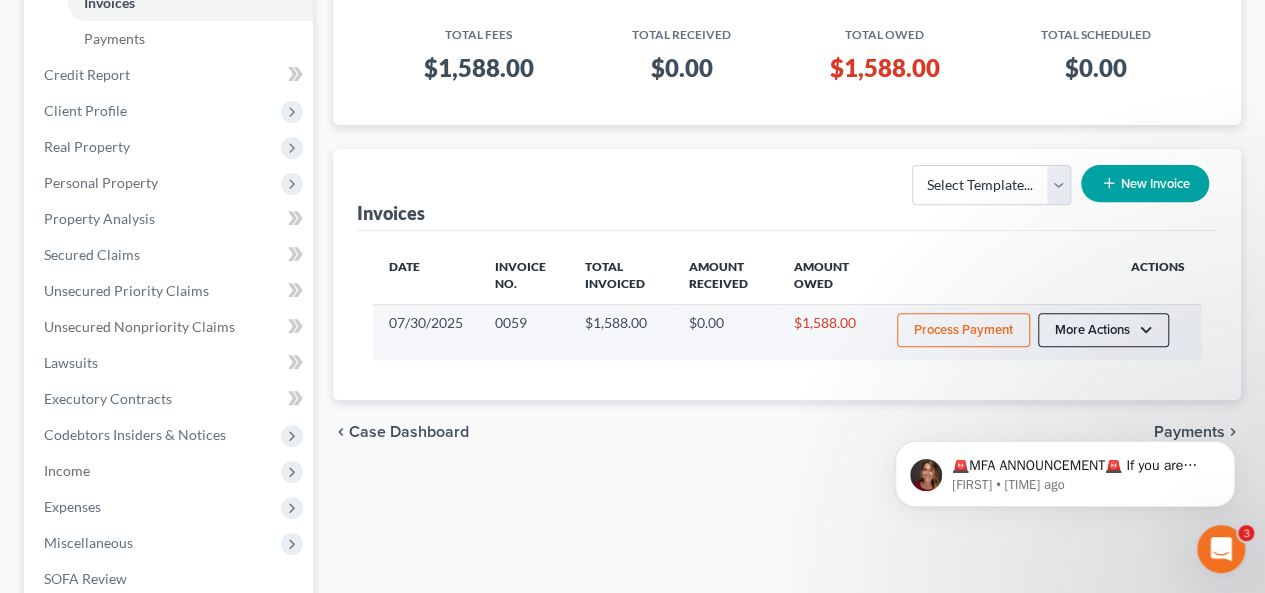 click on "More Actions" at bounding box center (1103, 330) 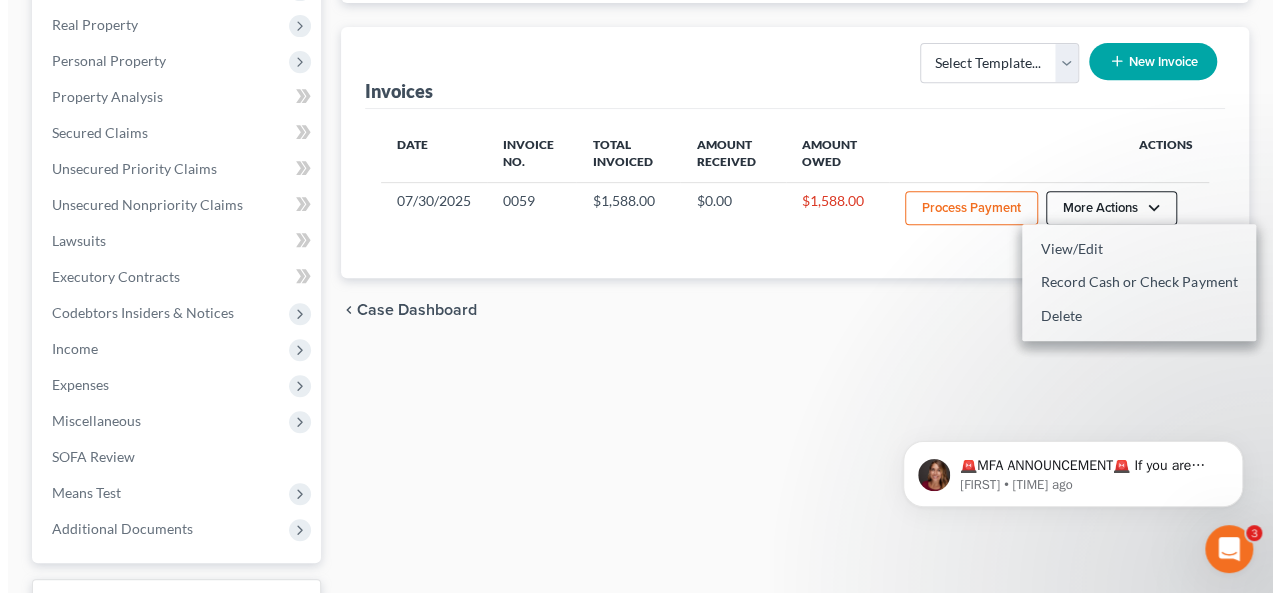scroll, scrollTop: 420, scrollLeft: 0, axis: vertical 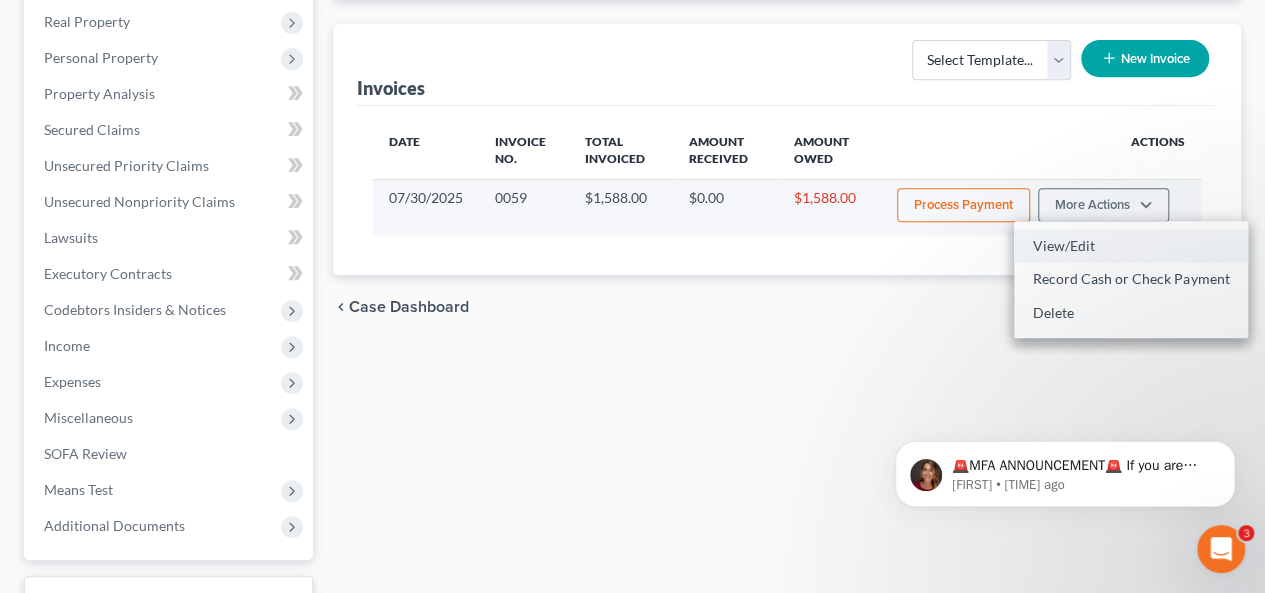 click on "View/Edit" at bounding box center (1131, 246) 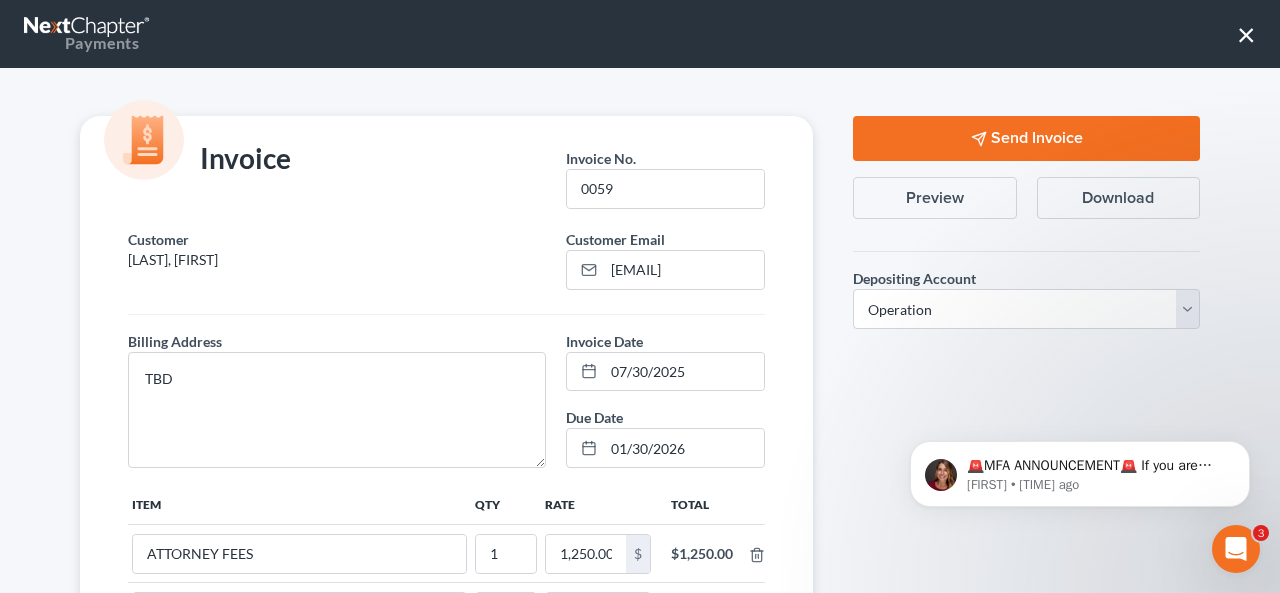 click on "Send Invoice" at bounding box center (1026, 138) 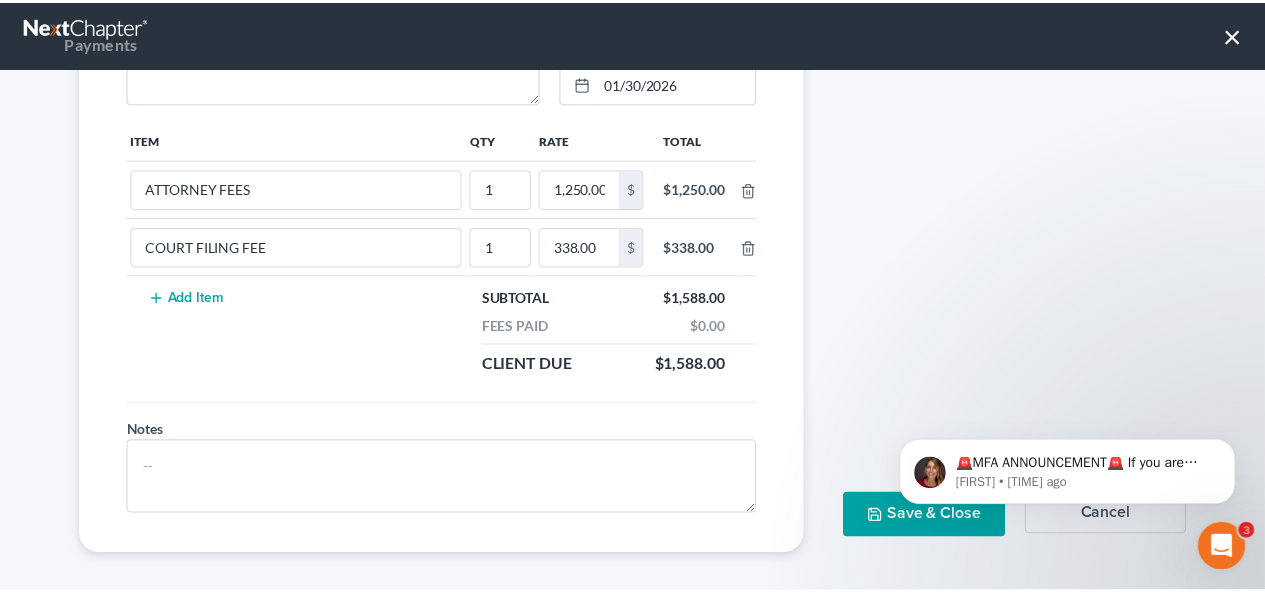 scroll, scrollTop: 368, scrollLeft: 0, axis: vertical 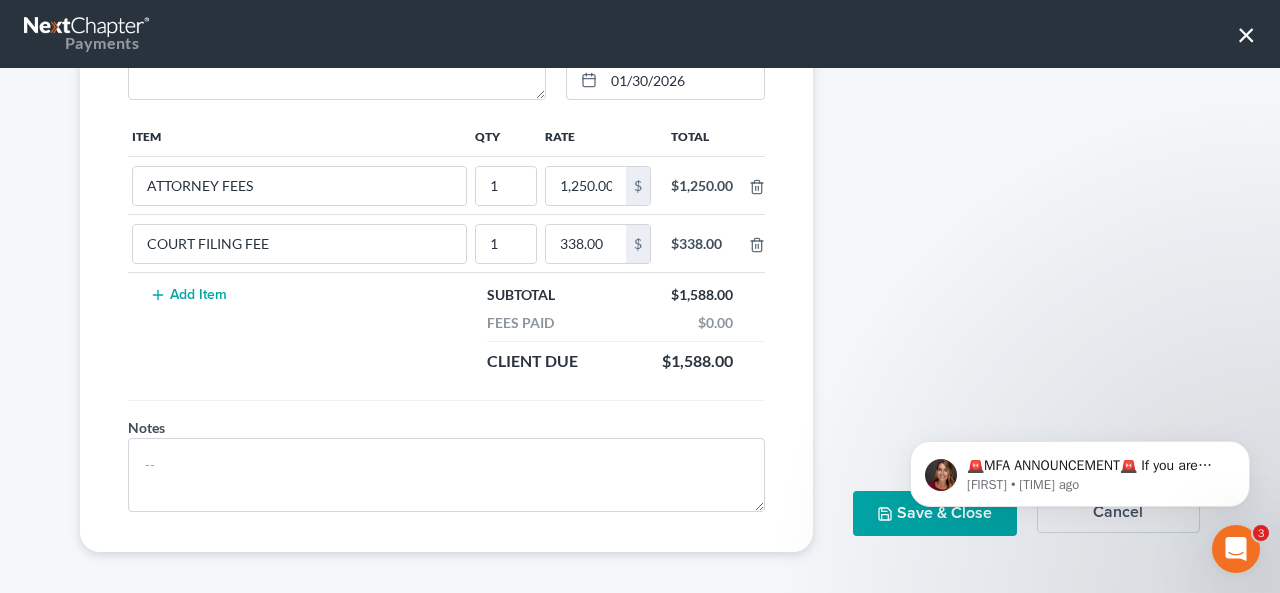 click 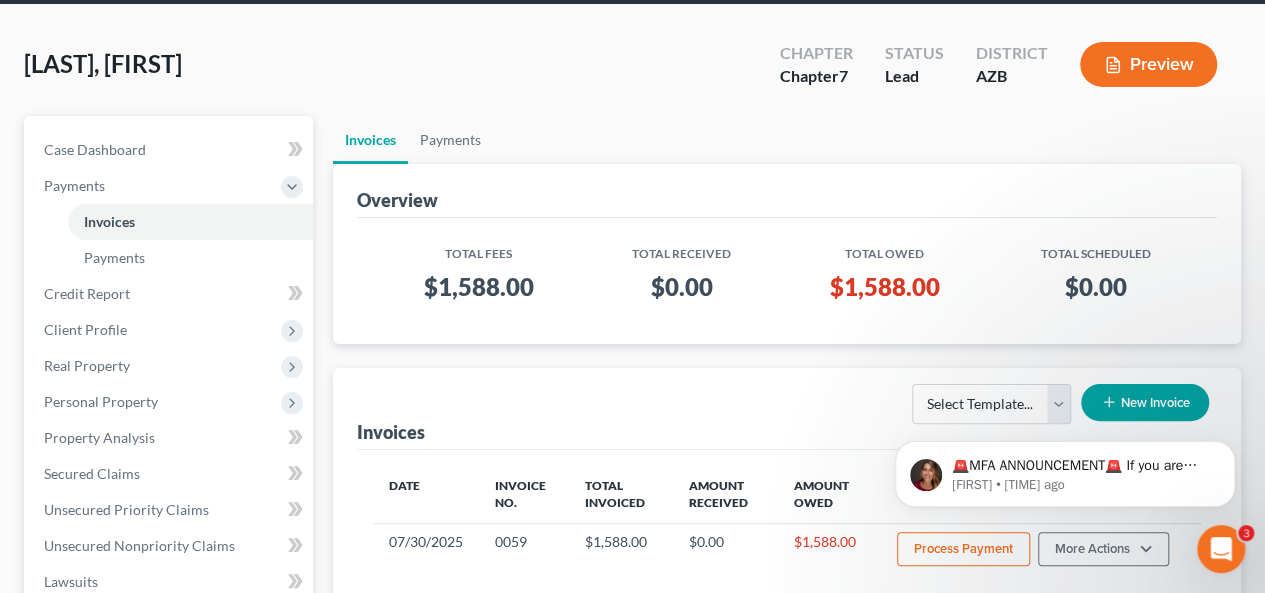 scroll, scrollTop: 74, scrollLeft: 0, axis: vertical 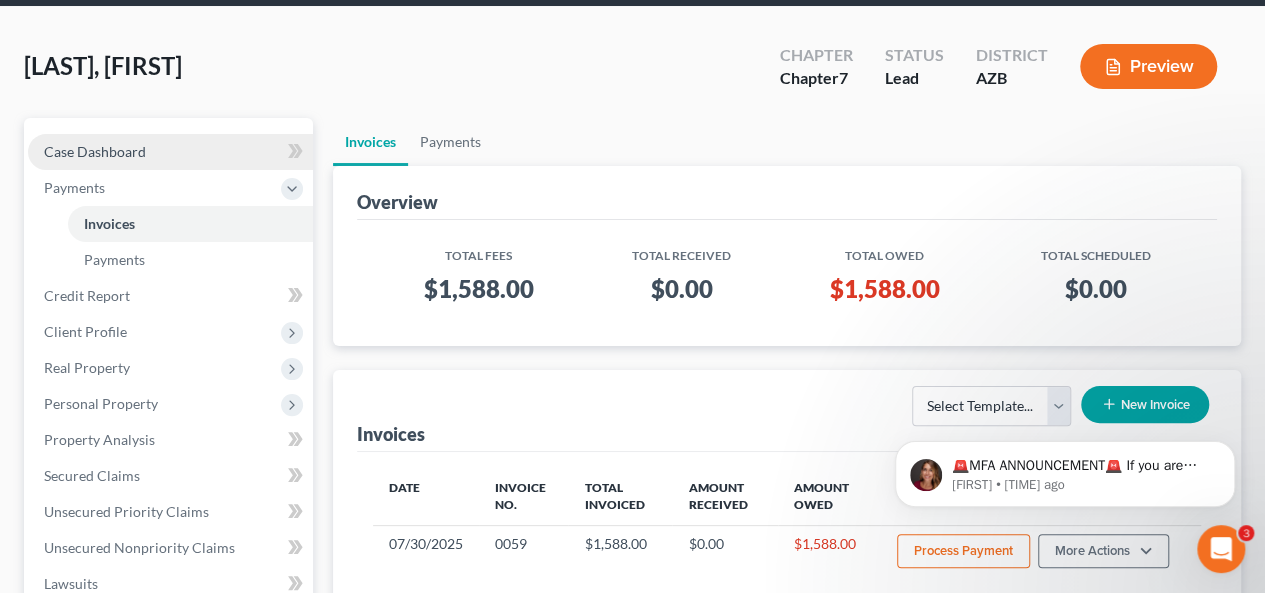 click on "Case Dashboard" at bounding box center (170, 152) 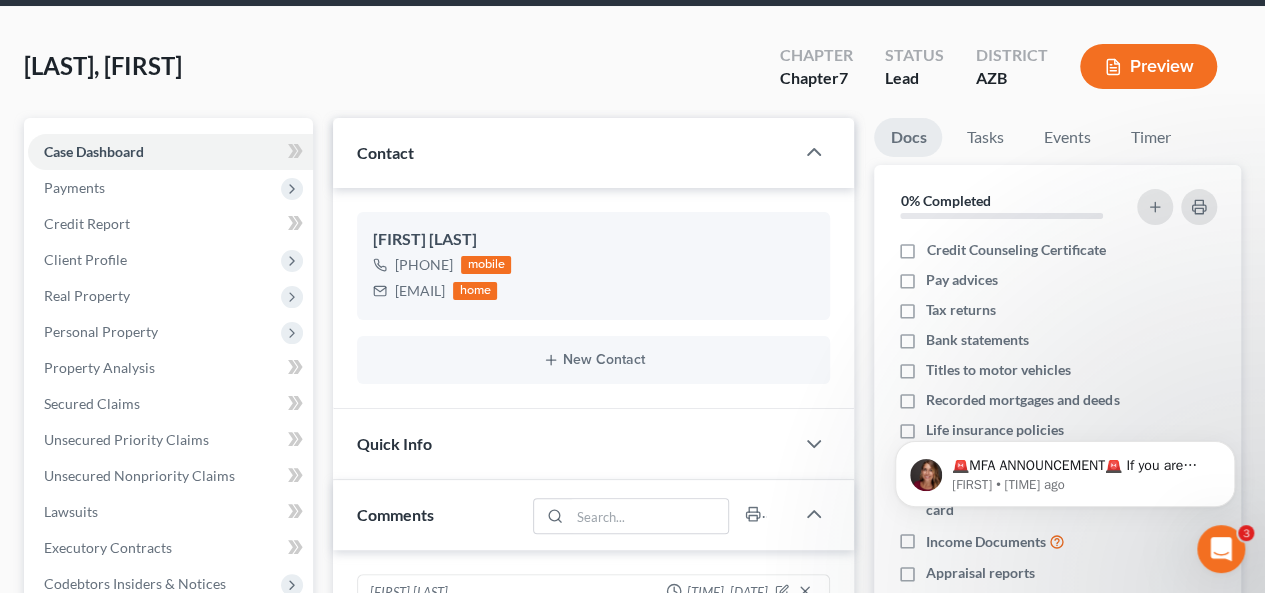 scroll, scrollTop: 0, scrollLeft: 0, axis: both 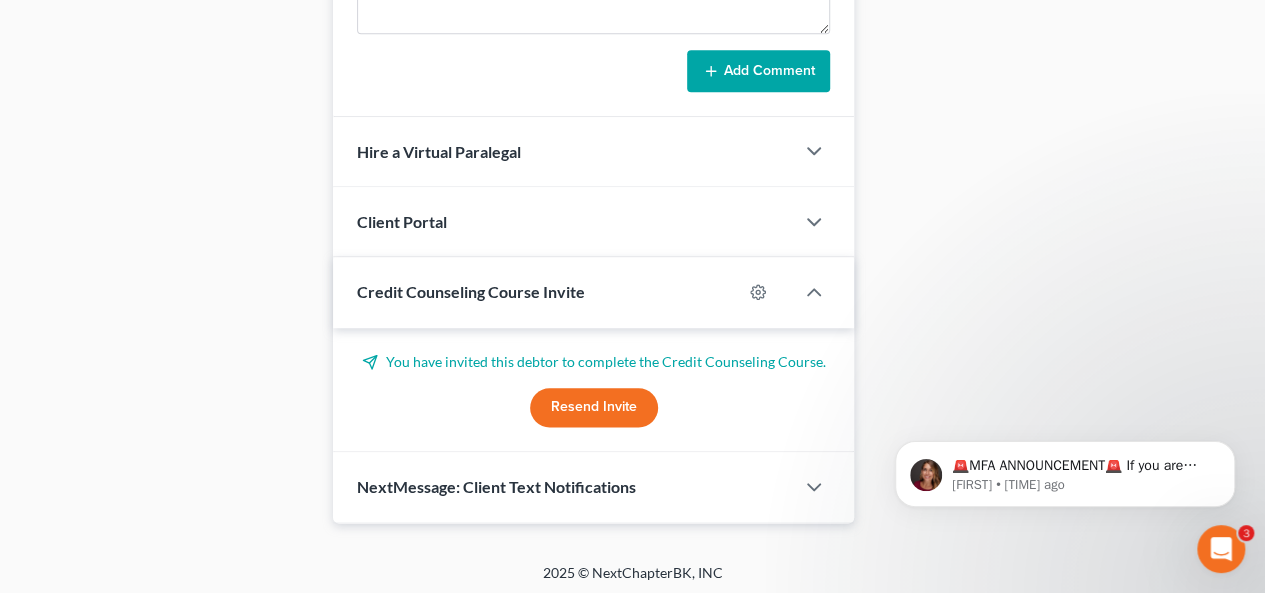 click on "Resend Invite" at bounding box center (594, 408) 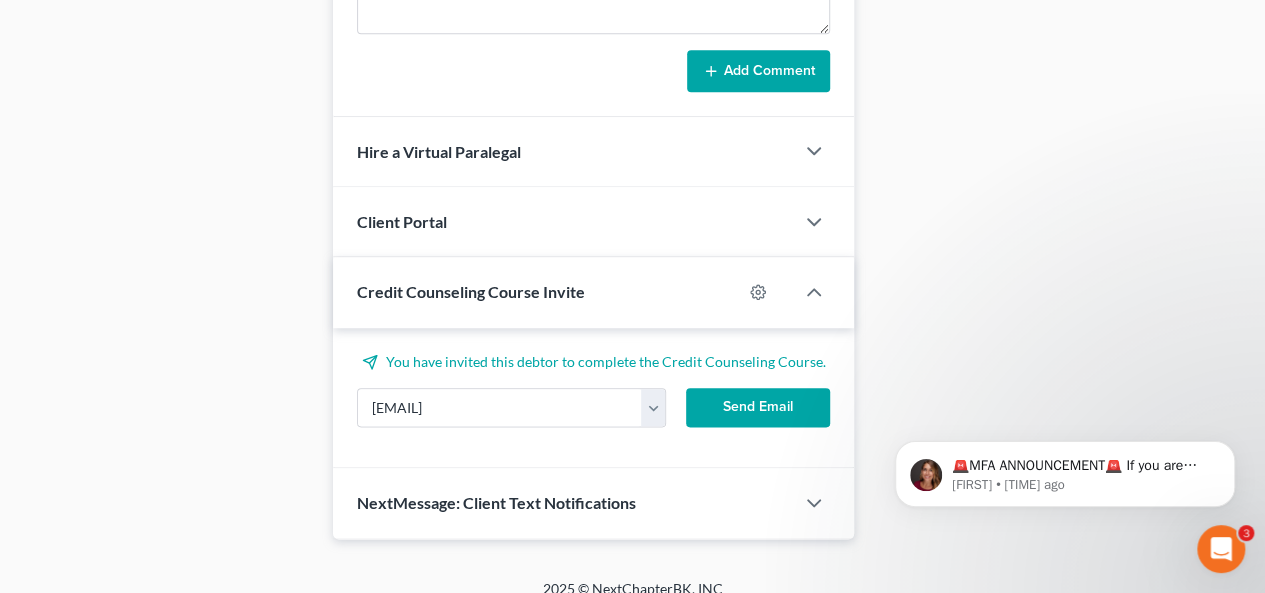 click on "Client Portal" at bounding box center [563, 221] 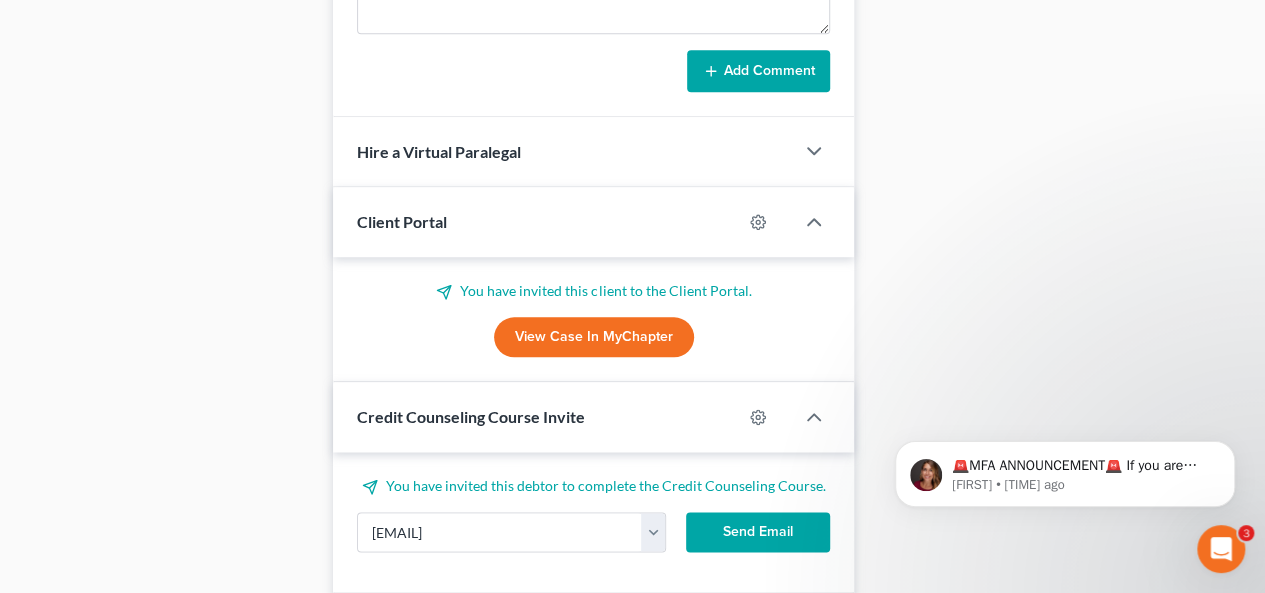 click on "Send Email" at bounding box center (758, 532) 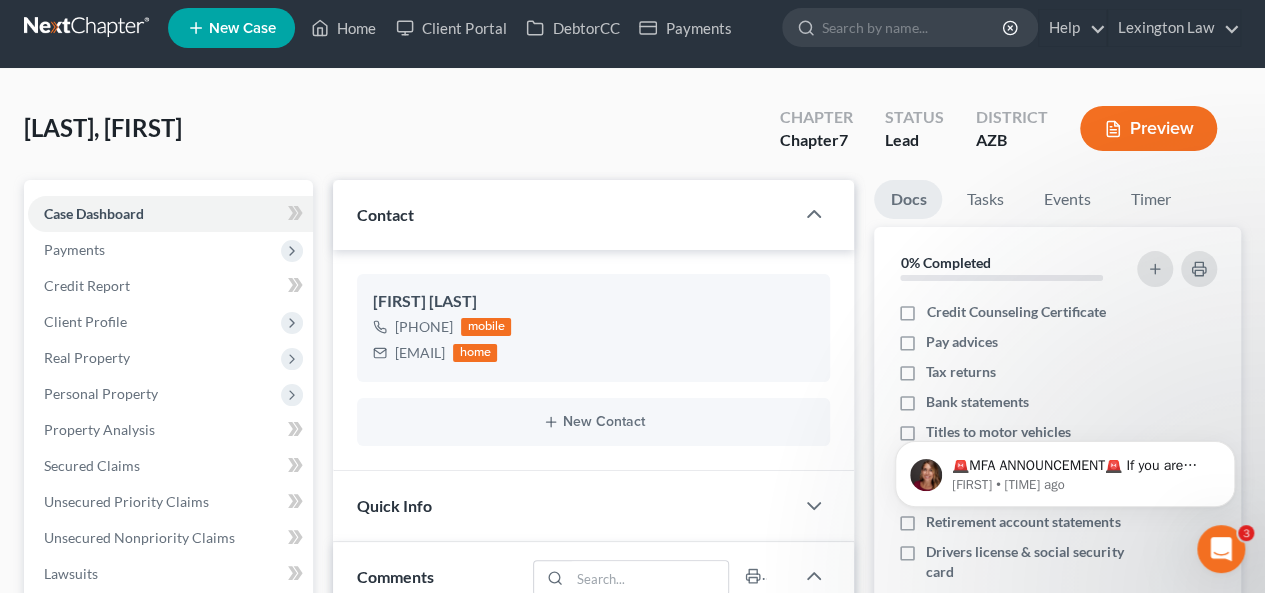 scroll, scrollTop: 0, scrollLeft: 0, axis: both 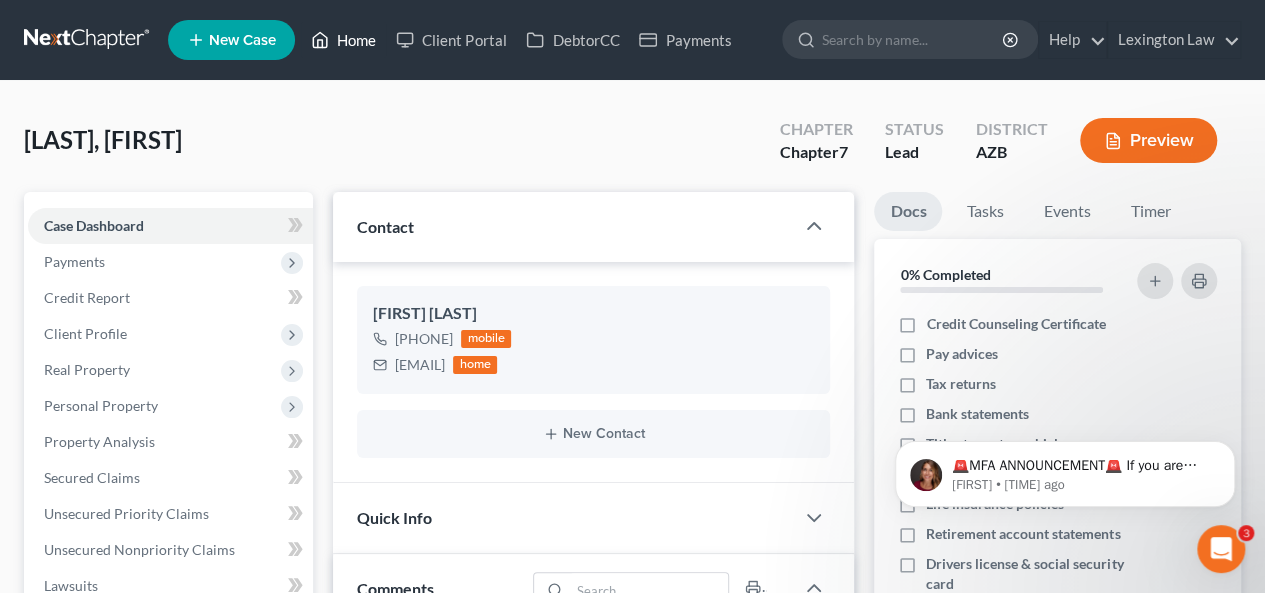 click on "Home" at bounding box center [343, 40] 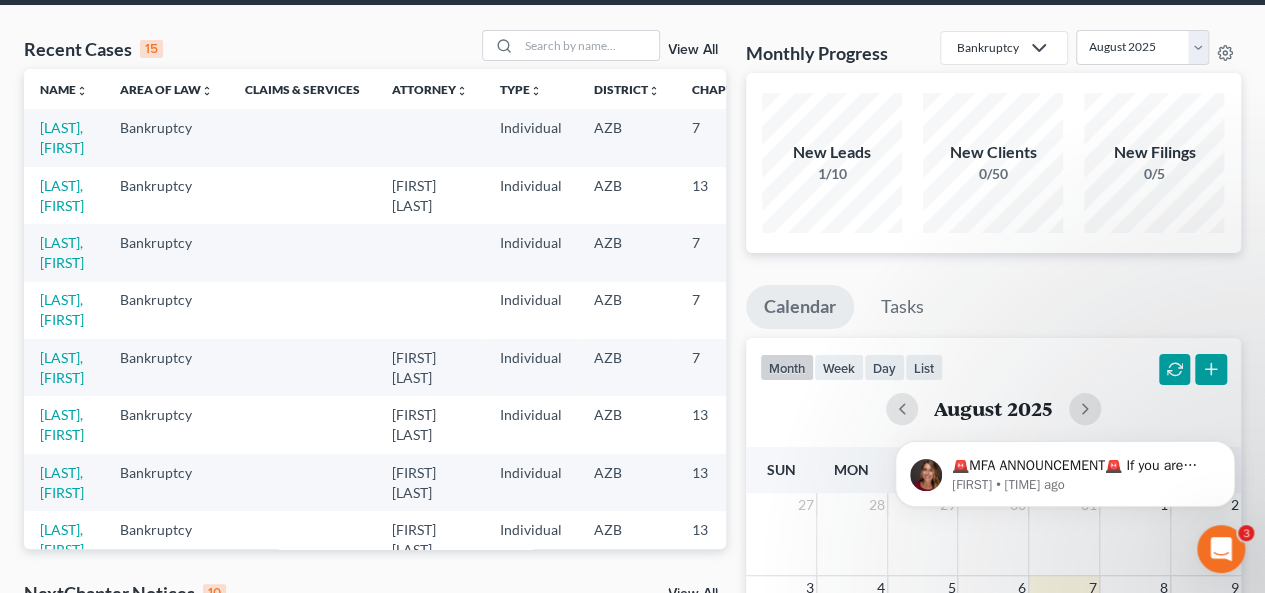 scroll, scrollTop: 0, scrollLeft: 0, axis: both 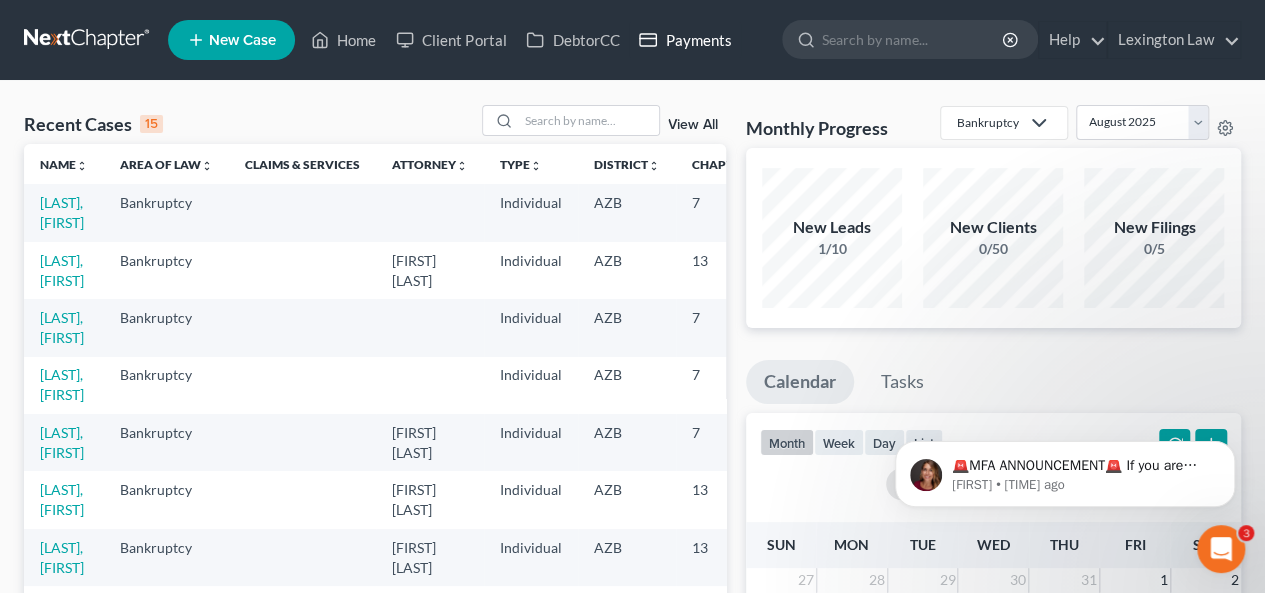 click on "Payments" at bounding box center [685, 40] 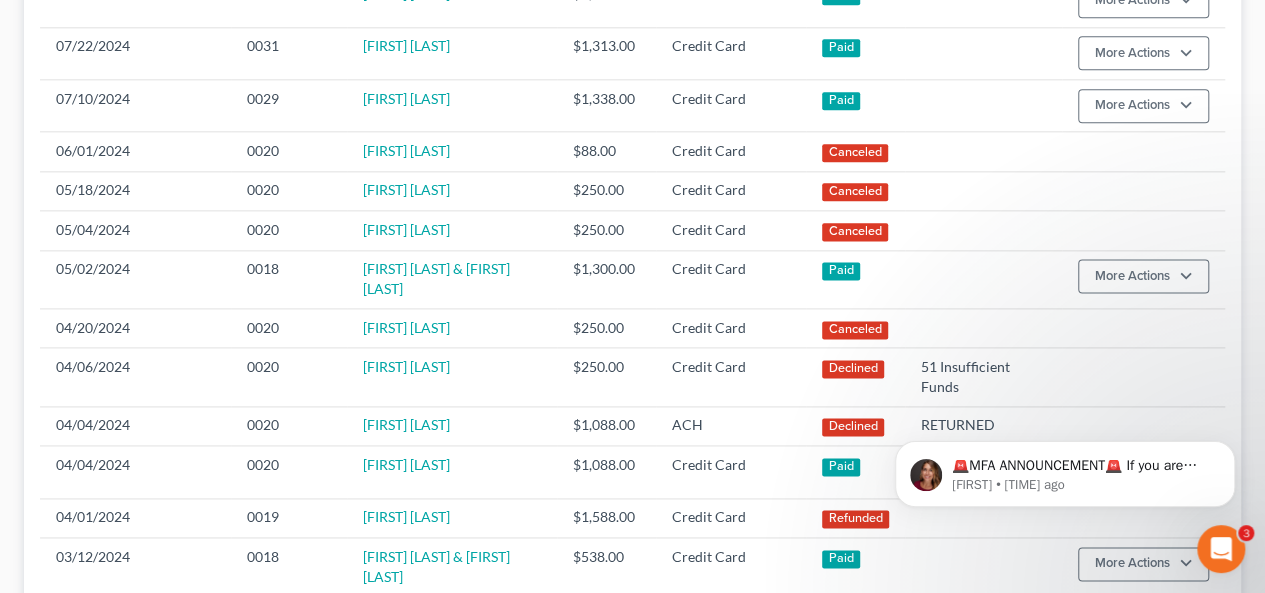 scroll, scrollTop: 1421, scrollLeft: 0, axis: vertical 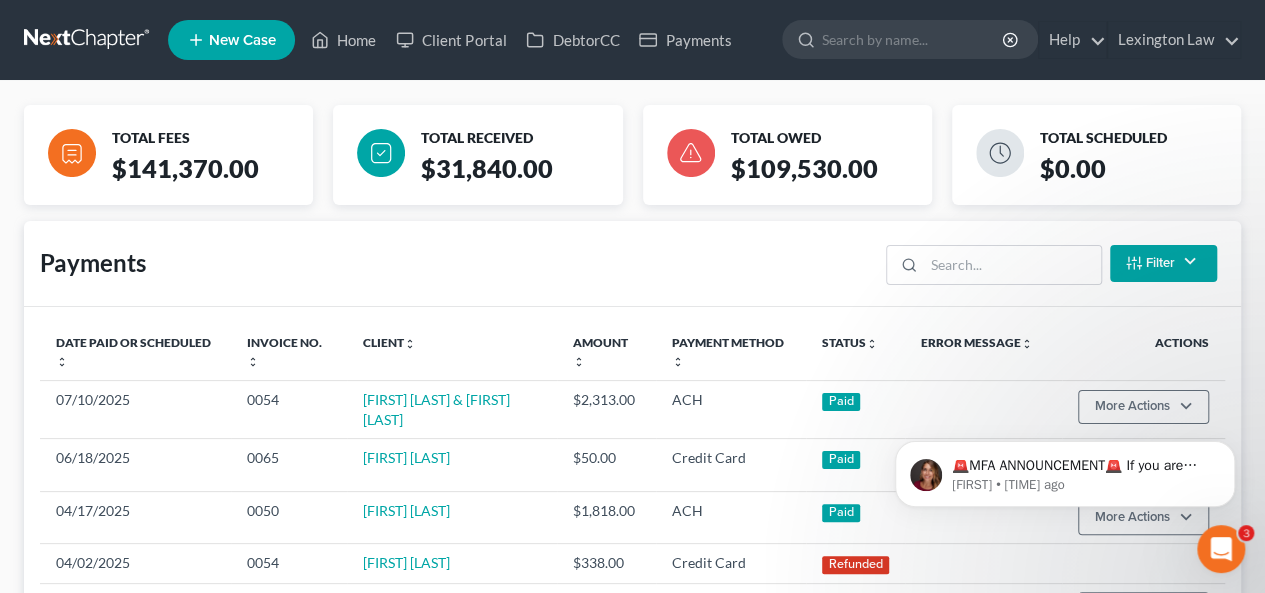 click 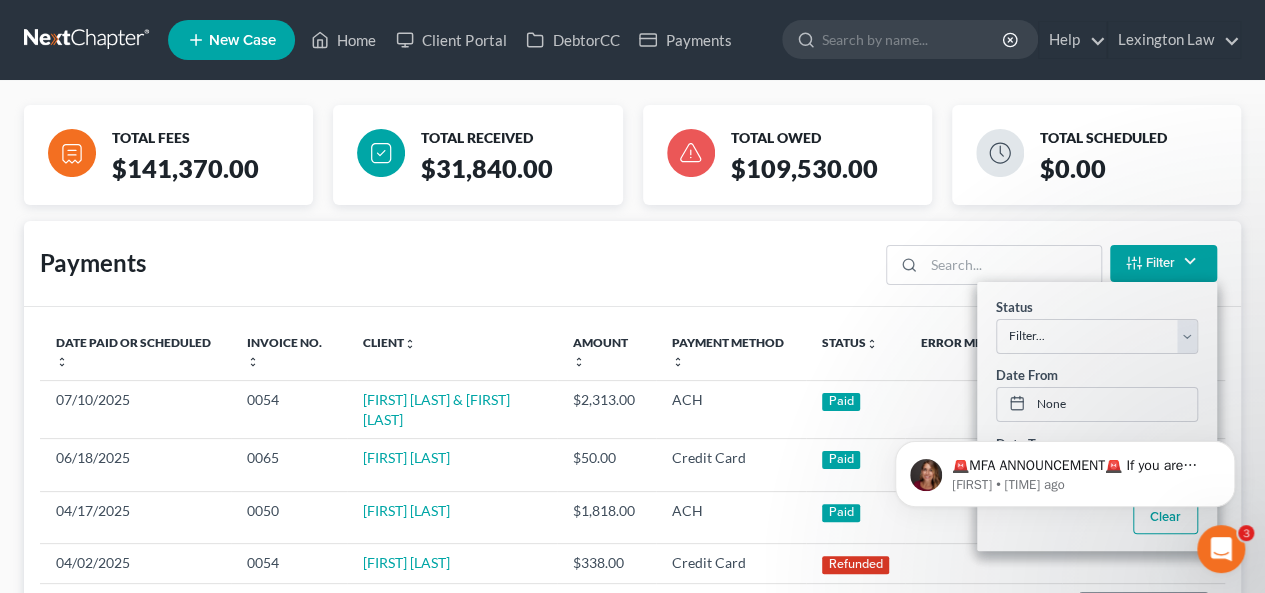 click on "$0.00" at bounding box center [1144, 178] 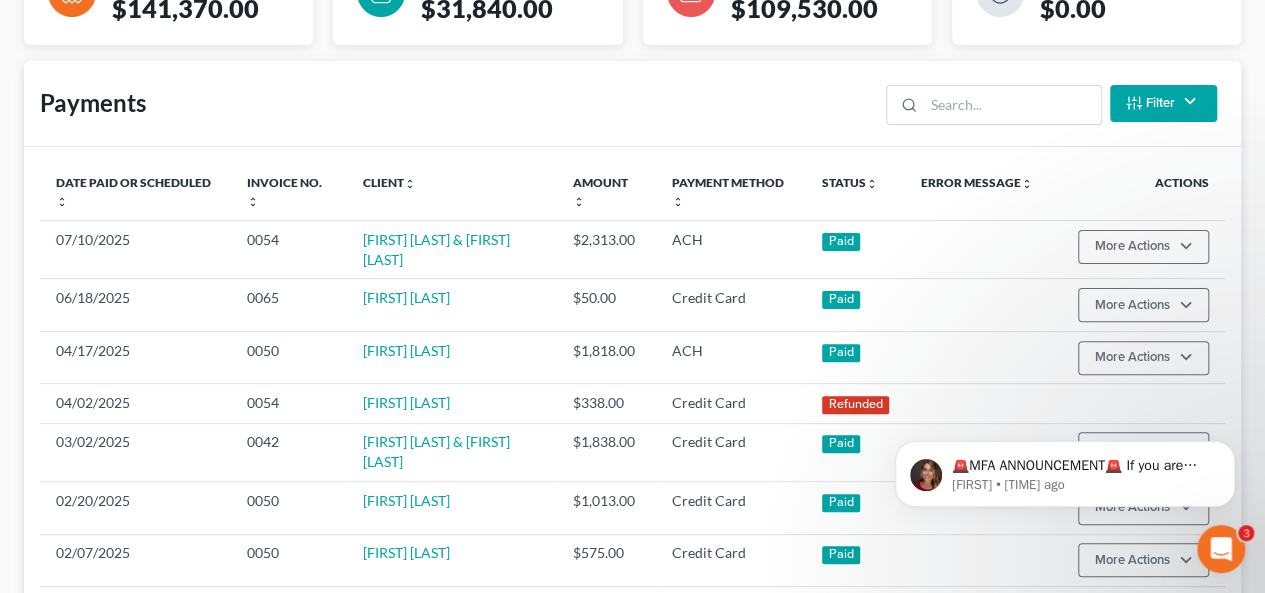 scroll, scrollTop: 158, scrollLeft: 0, axis: vertical 